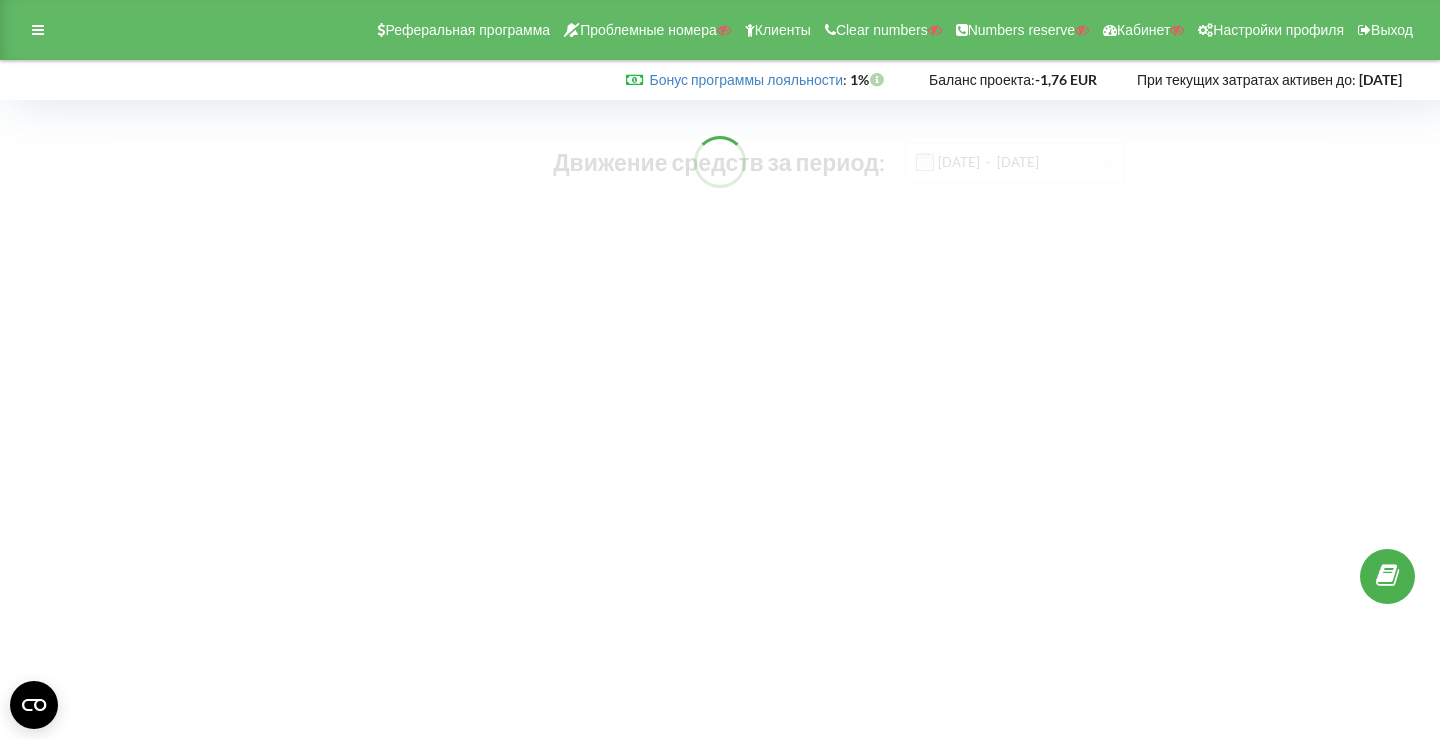 scroll, scrollTop: 0, scrollLeft: 0, axis: both 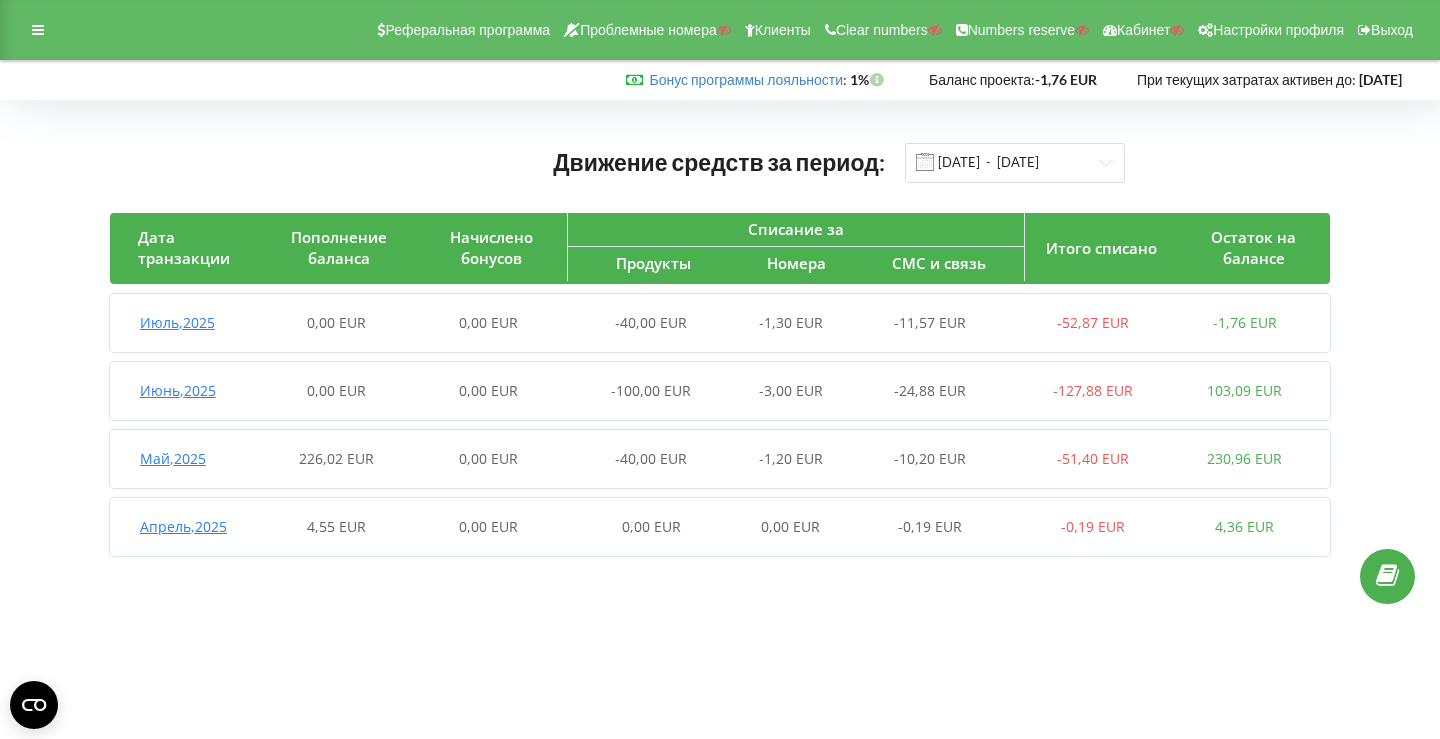 click on "0,00 EUR" at bounding box center (488, 458) 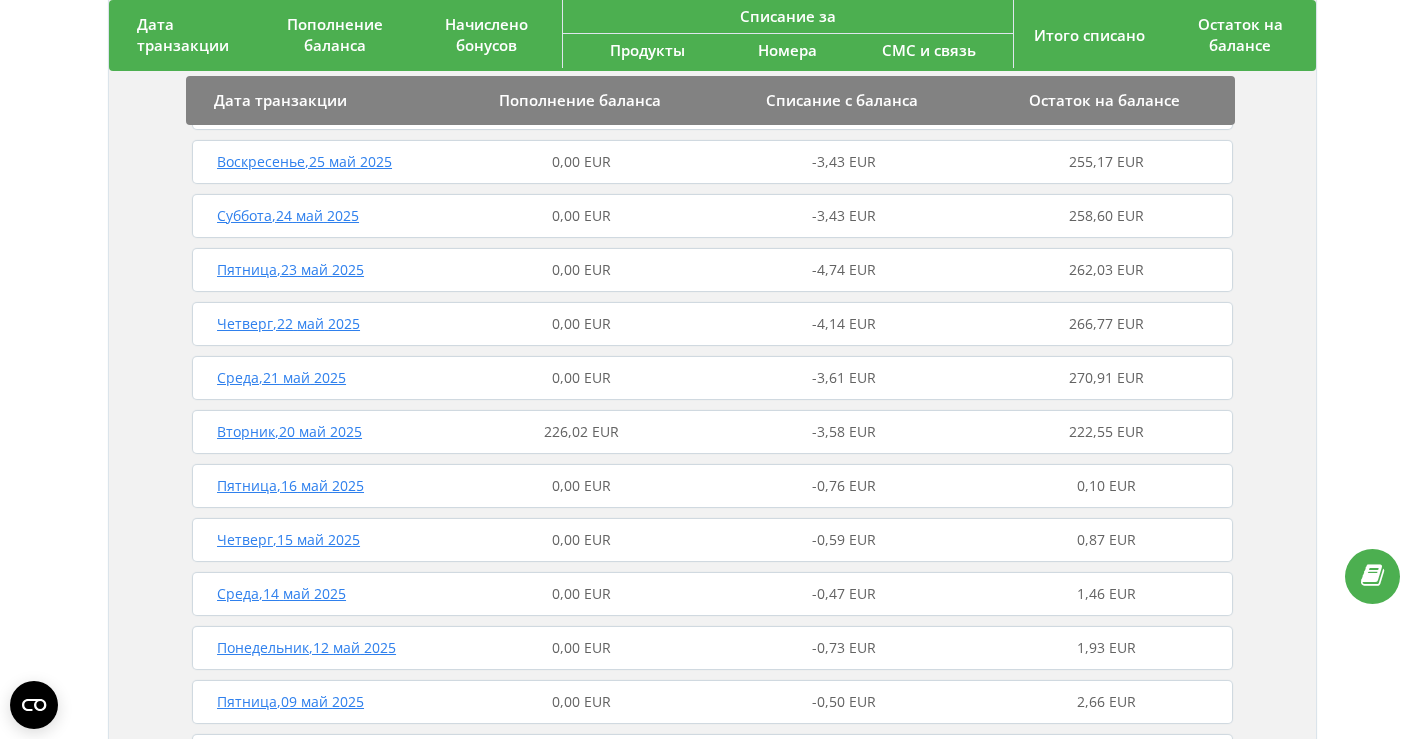scroll, scrollTop: 1032, scrollLeft: 0, axis: vertical 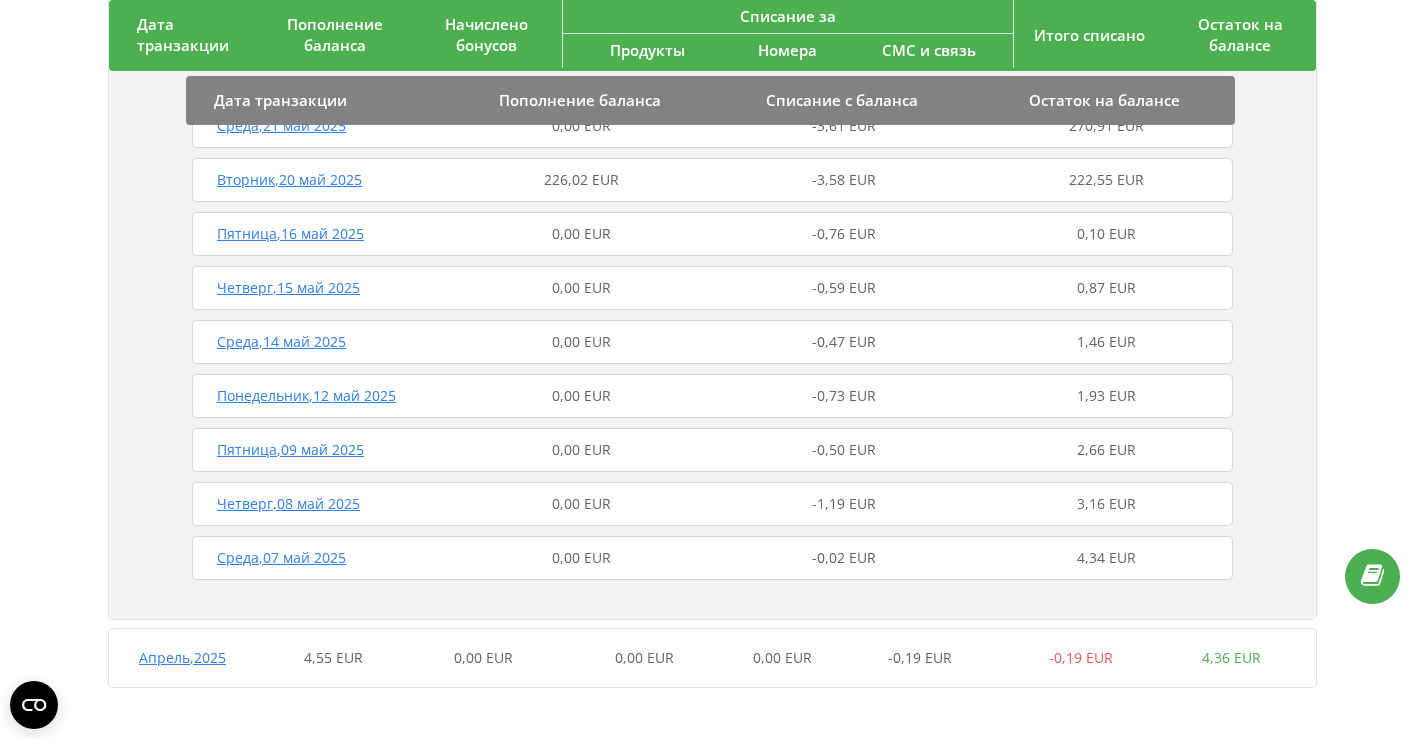 click on "0,00 EUR" at bounding box center [483, 658] 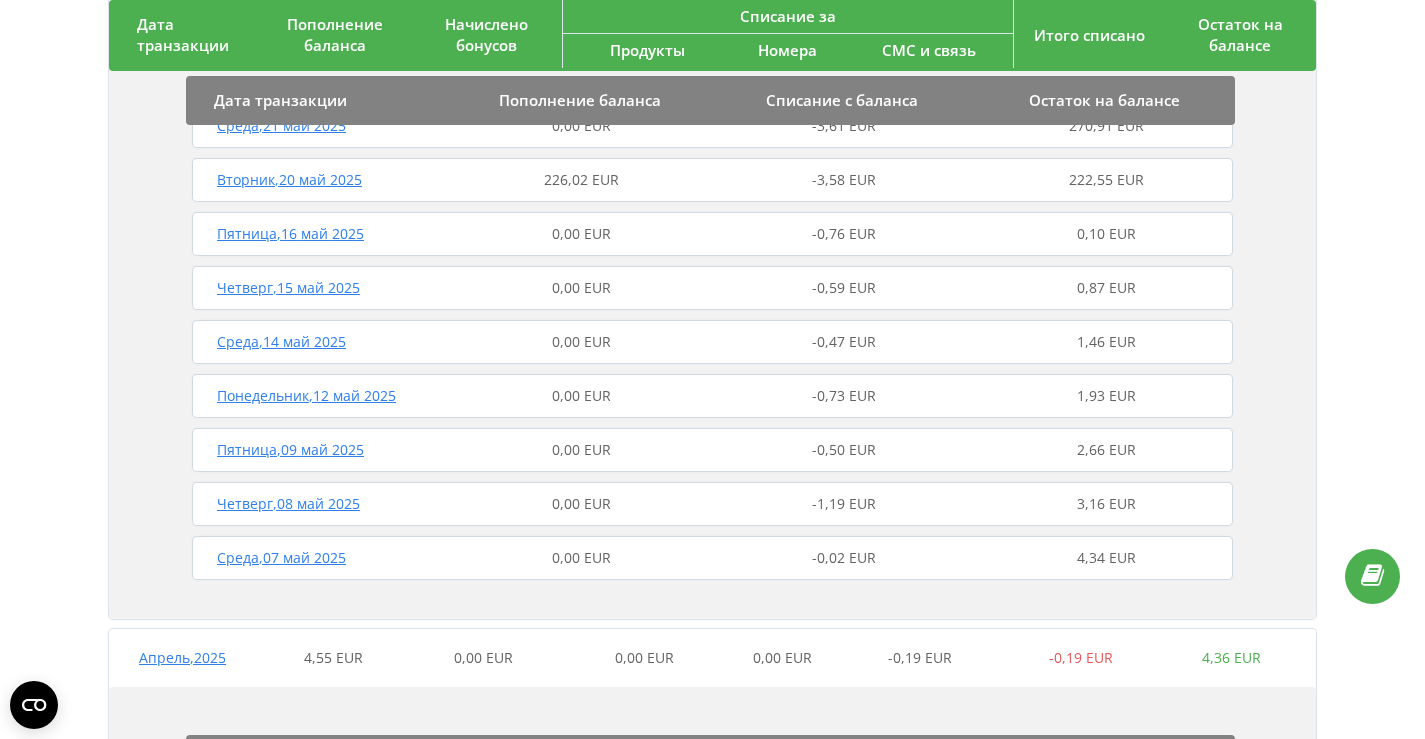 click on "0,00 EUR" at bounding box center (483, 657) 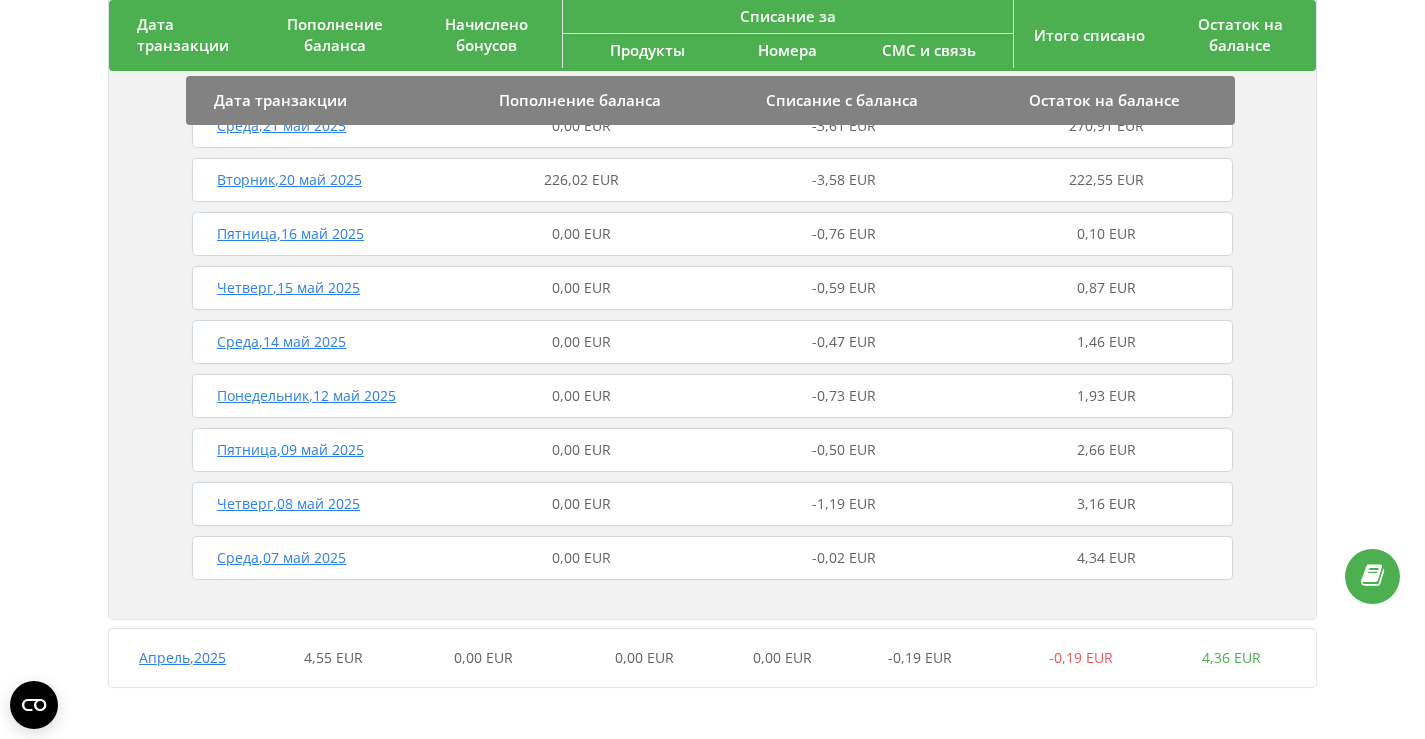 click on "0,00 EUR" at bounding box center (483, 658) 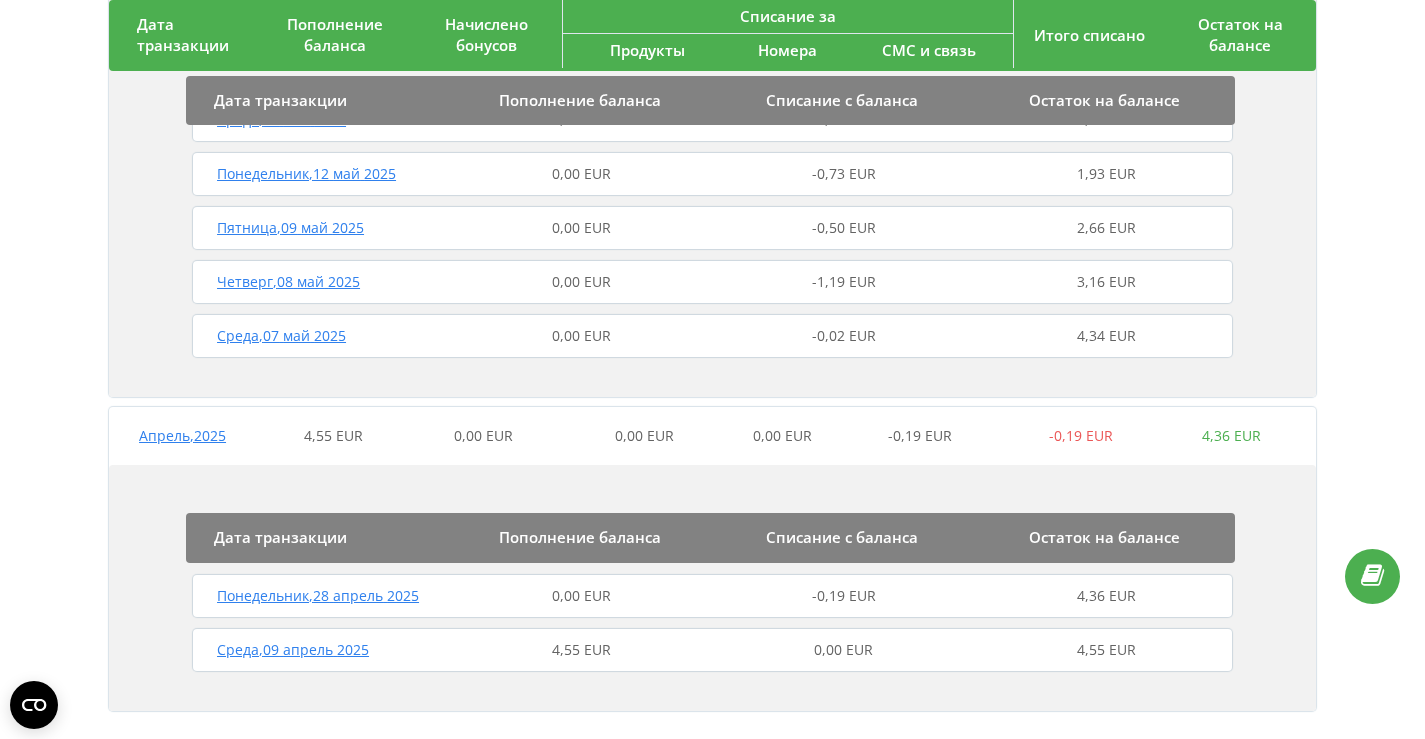 scroll, scrollTop: 1278, scrollLeft: 0, axis: vertical 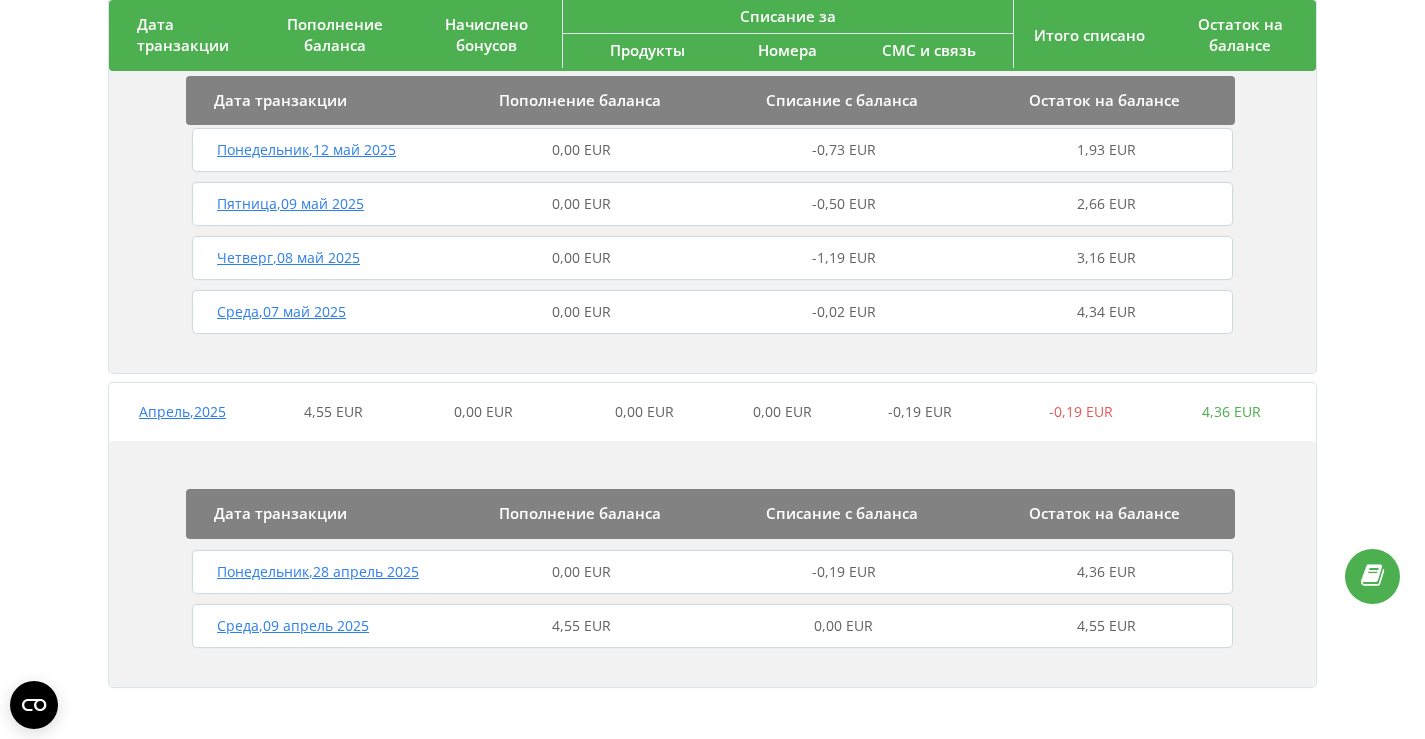 click on "4,55 EUR" at bounding box center (581, 626) 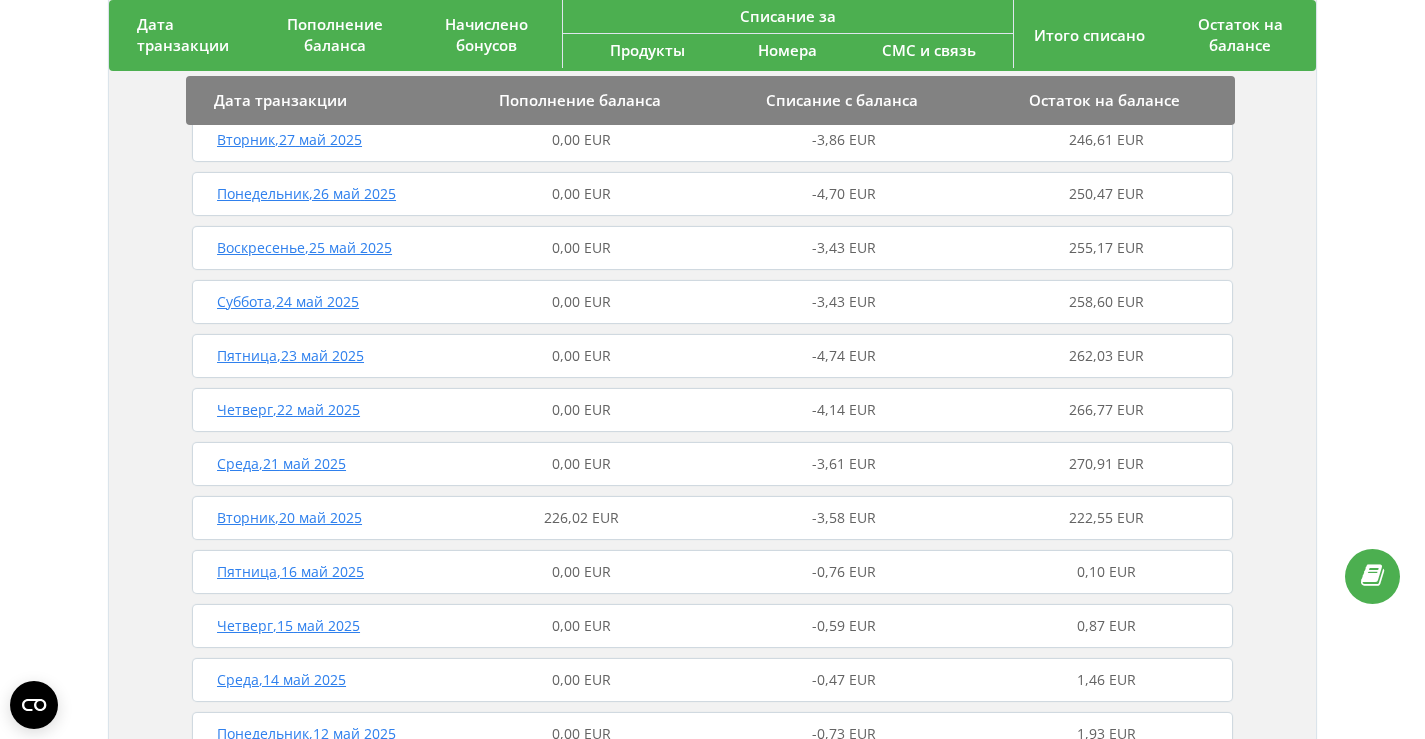 scroll, scrollTop: 718, scrollLeft: 0, axis: vertical 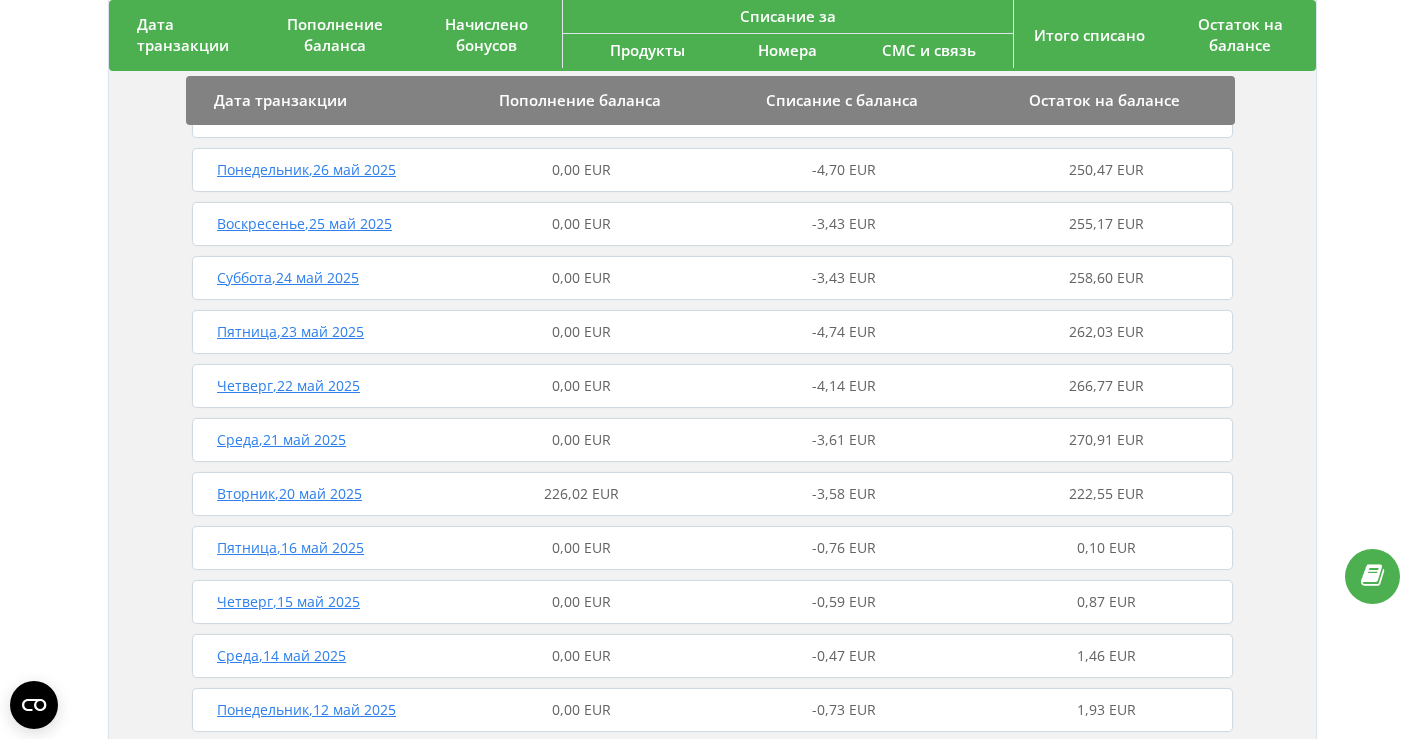 click on "226,02 EUR" at bounding box center [581, 493] 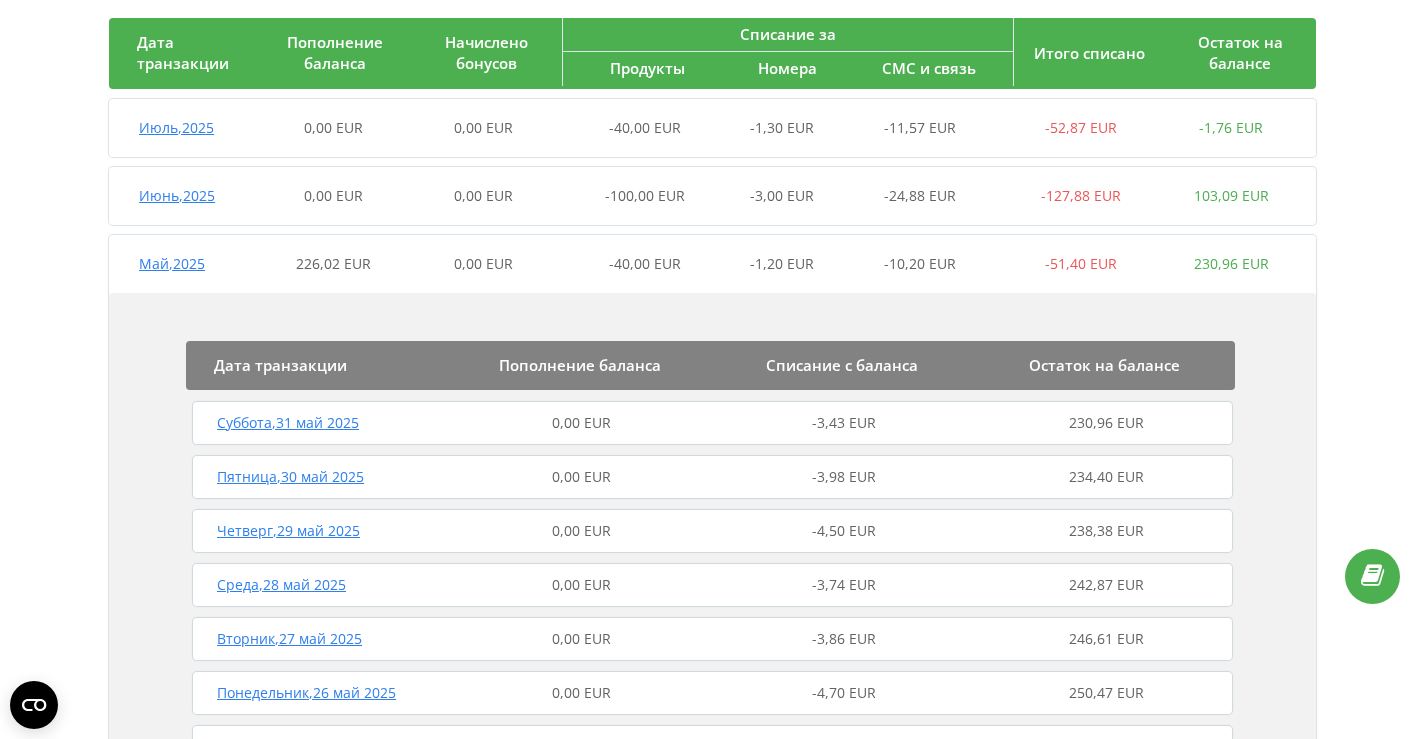 scroll, scrollTop: 0, scrollLeft: 0, axis: both 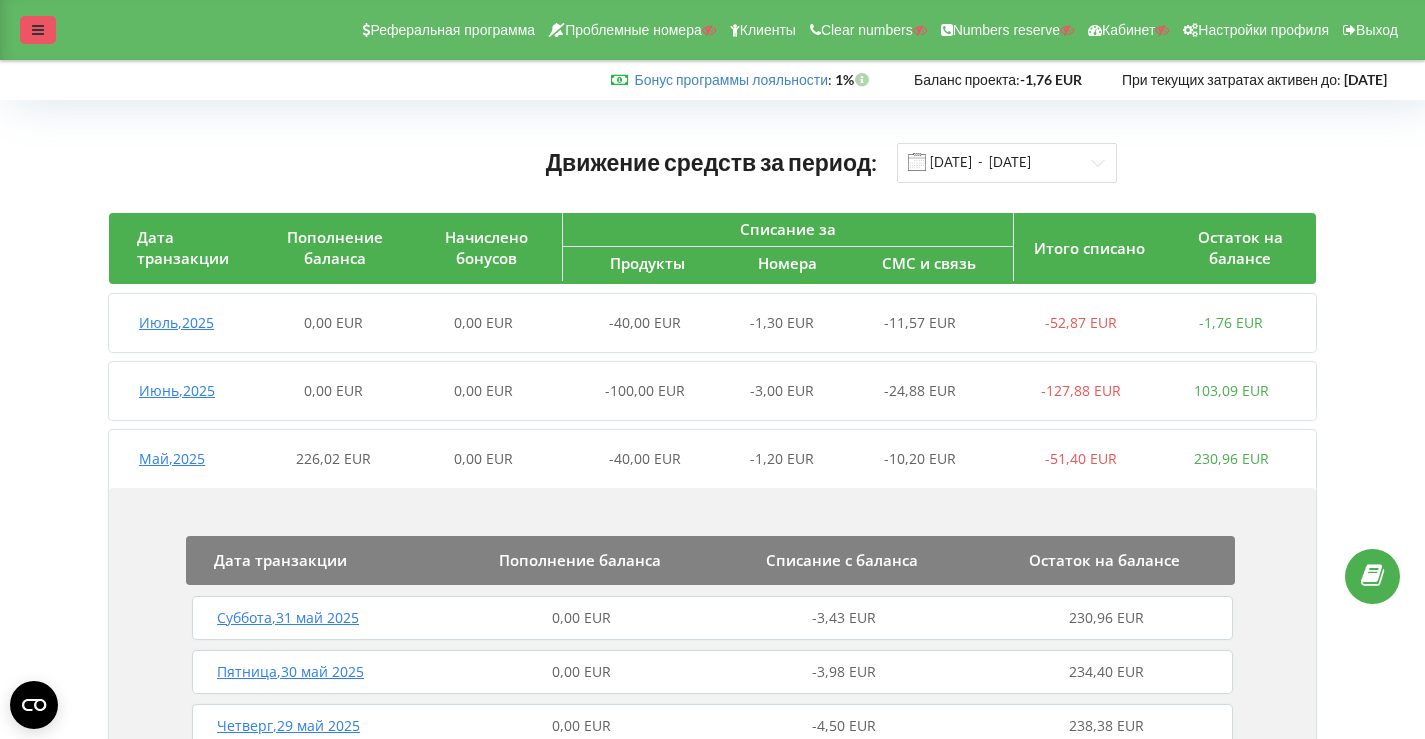 click at bounding box center (38, 30) 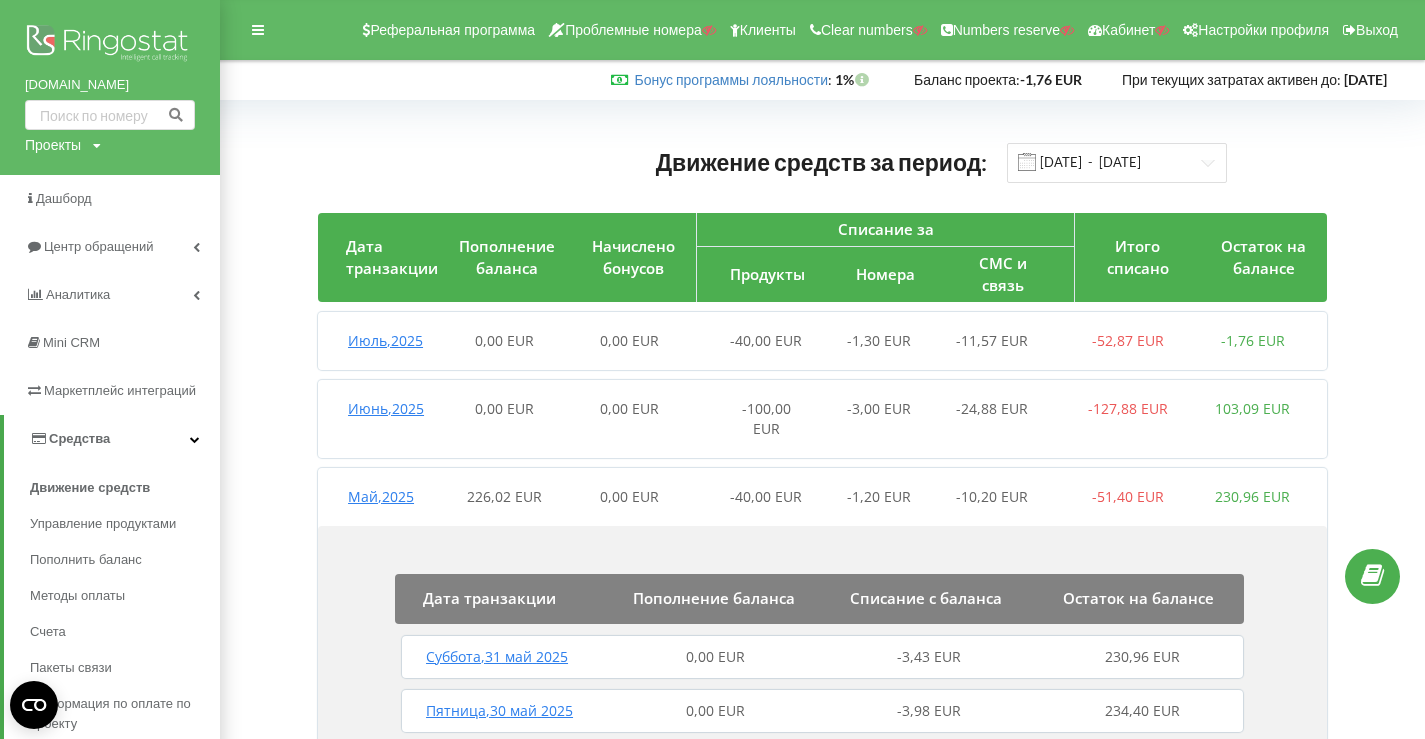 click at bounding box center (110, 45) 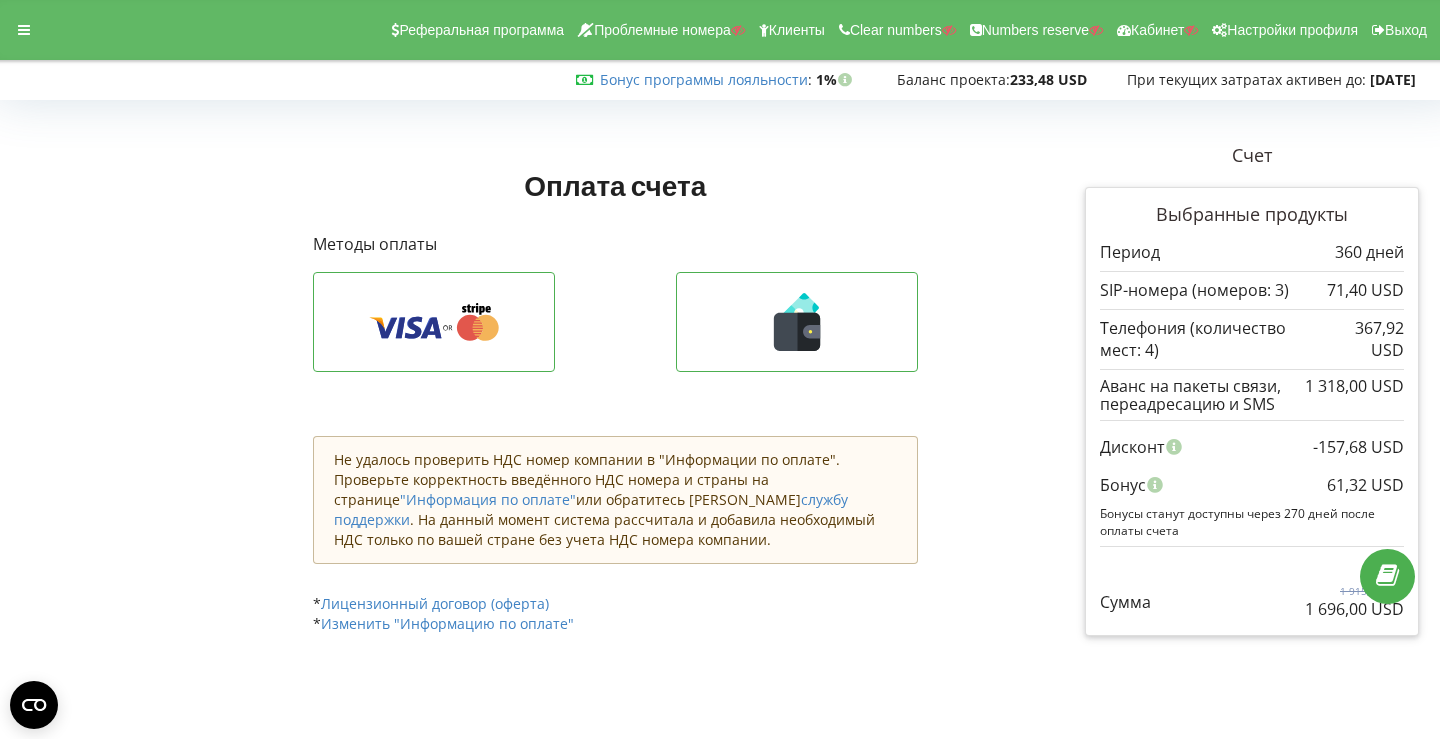 scroll, scrollTop: 0, scrollLeft: 0, axis: both 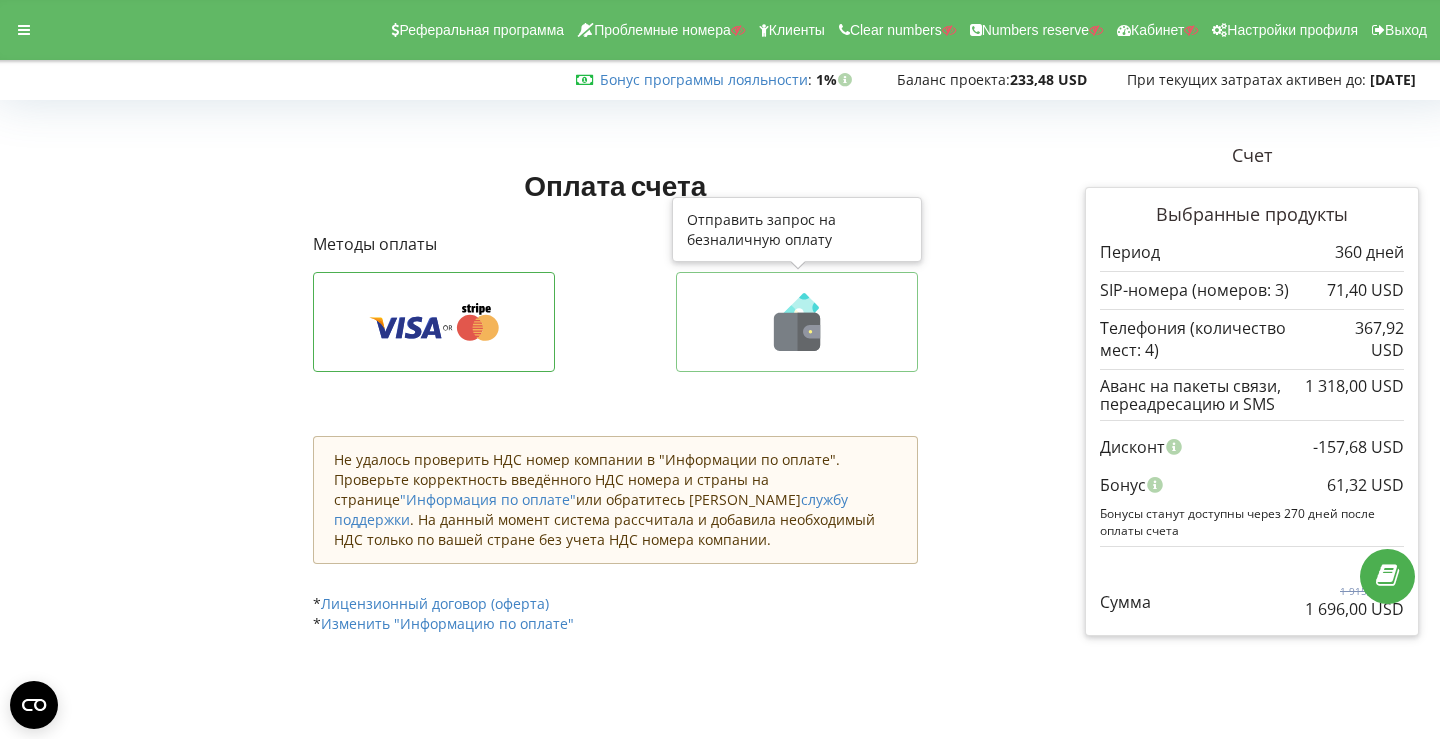 click 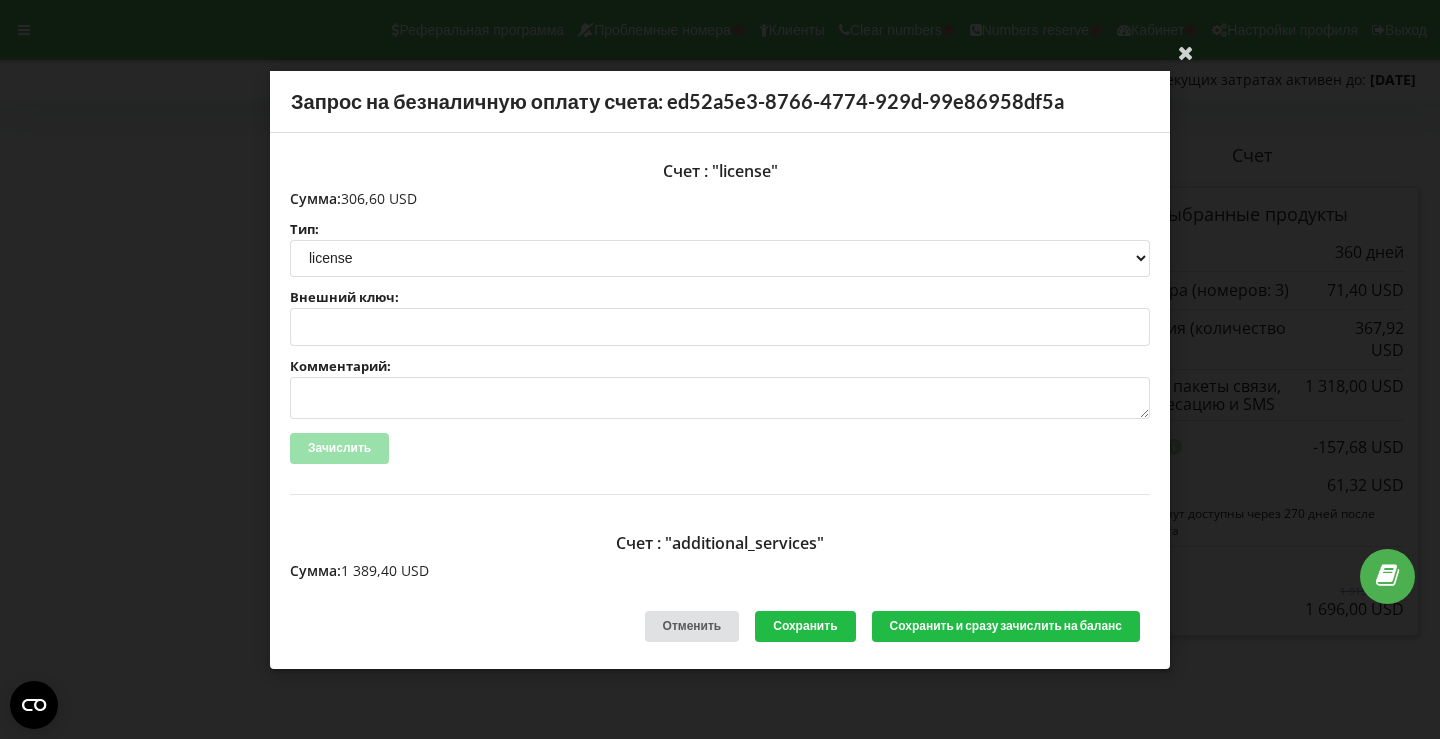 click on "Ваш электронный адрес успешно подтвержден
Запрос на безналичную оплату счета:
ed52a5e3-8766-4774-929d-99e86958df5a
Счет : "license"
Сумма:
306,60 USD
Тип: license" at bounding box center [720, 369] 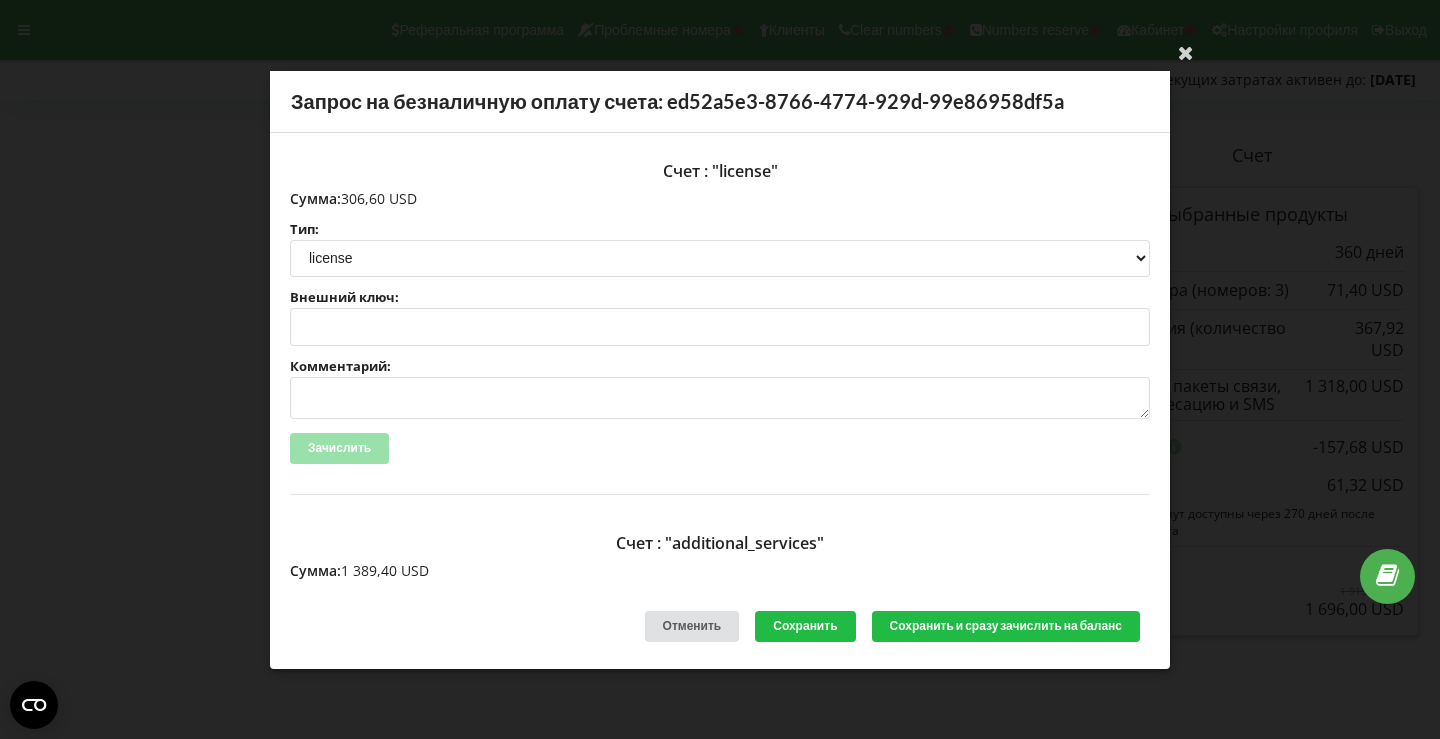 scroll, scrollTop: 0, scrollLeft: 0, axis: both 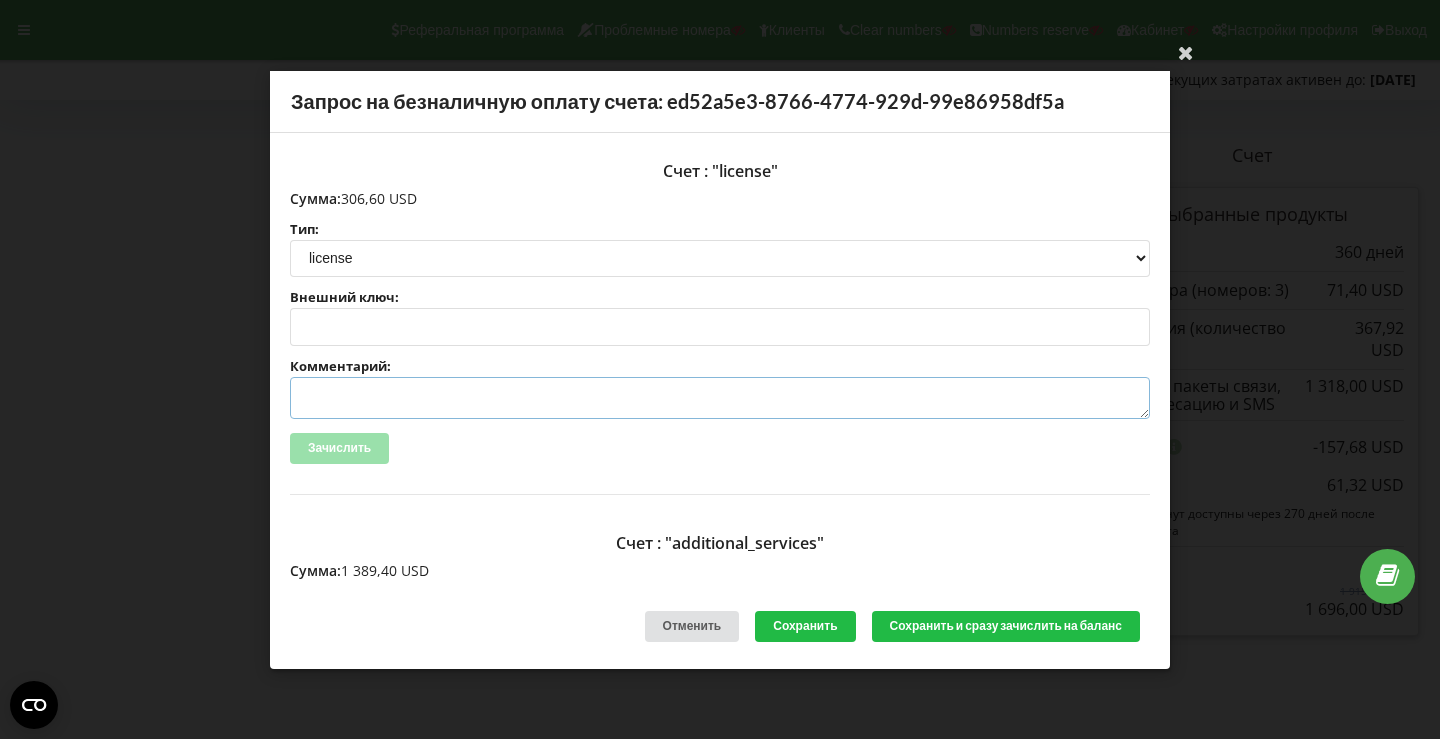 click on "Комментарий:" at bounding box center [720, 398] 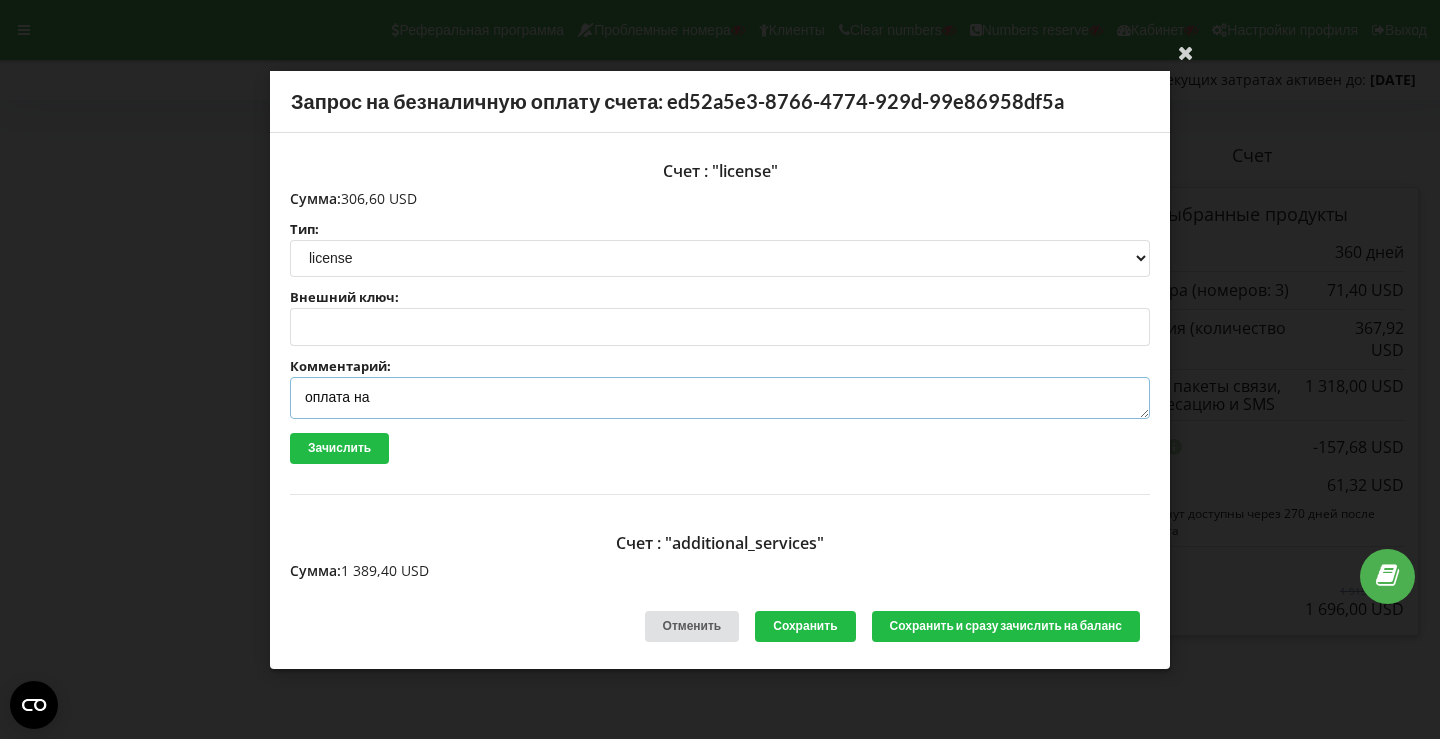 drag, startPoint x: 312, startPoint y: 396, endPoint x: 294, endPoint y: 395, distance: 18.027756 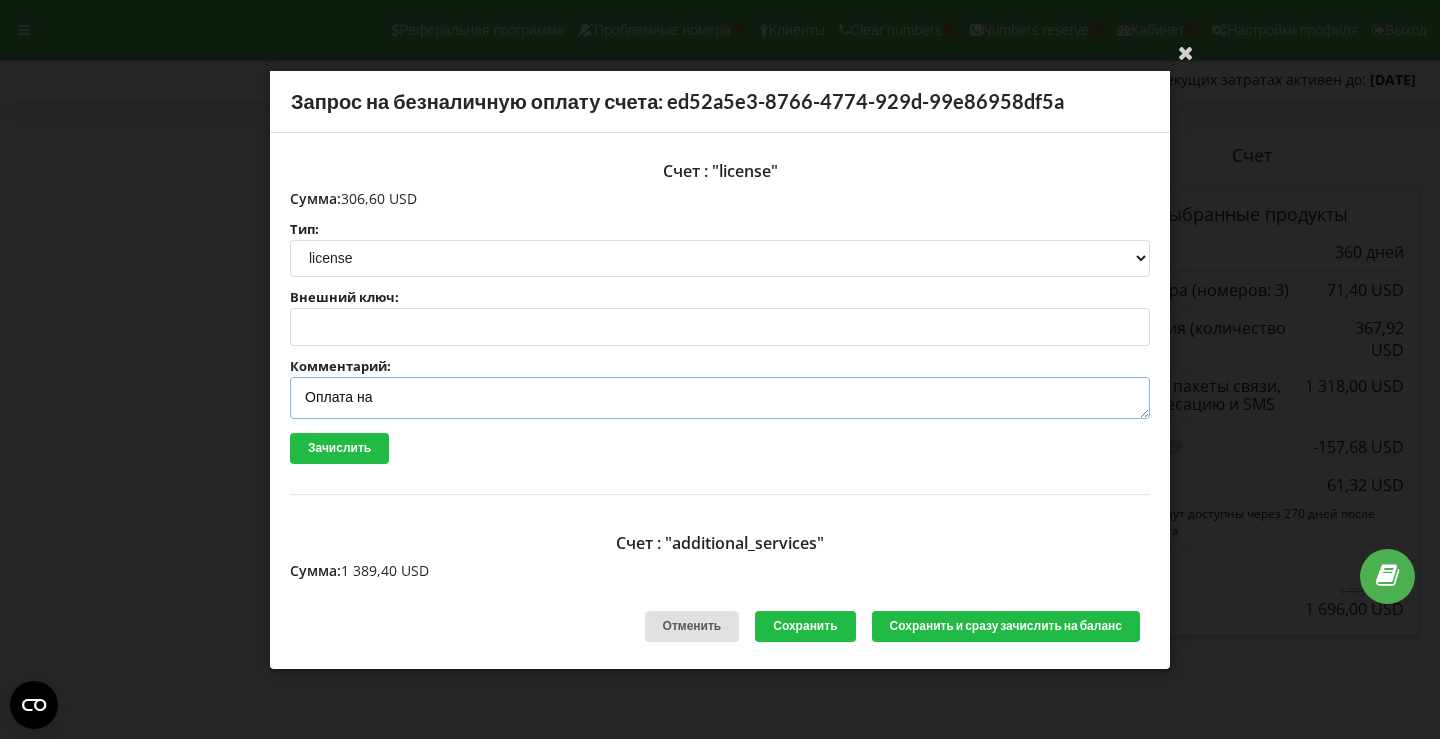 click on "Оплата на" at bounding box center [720, 398] 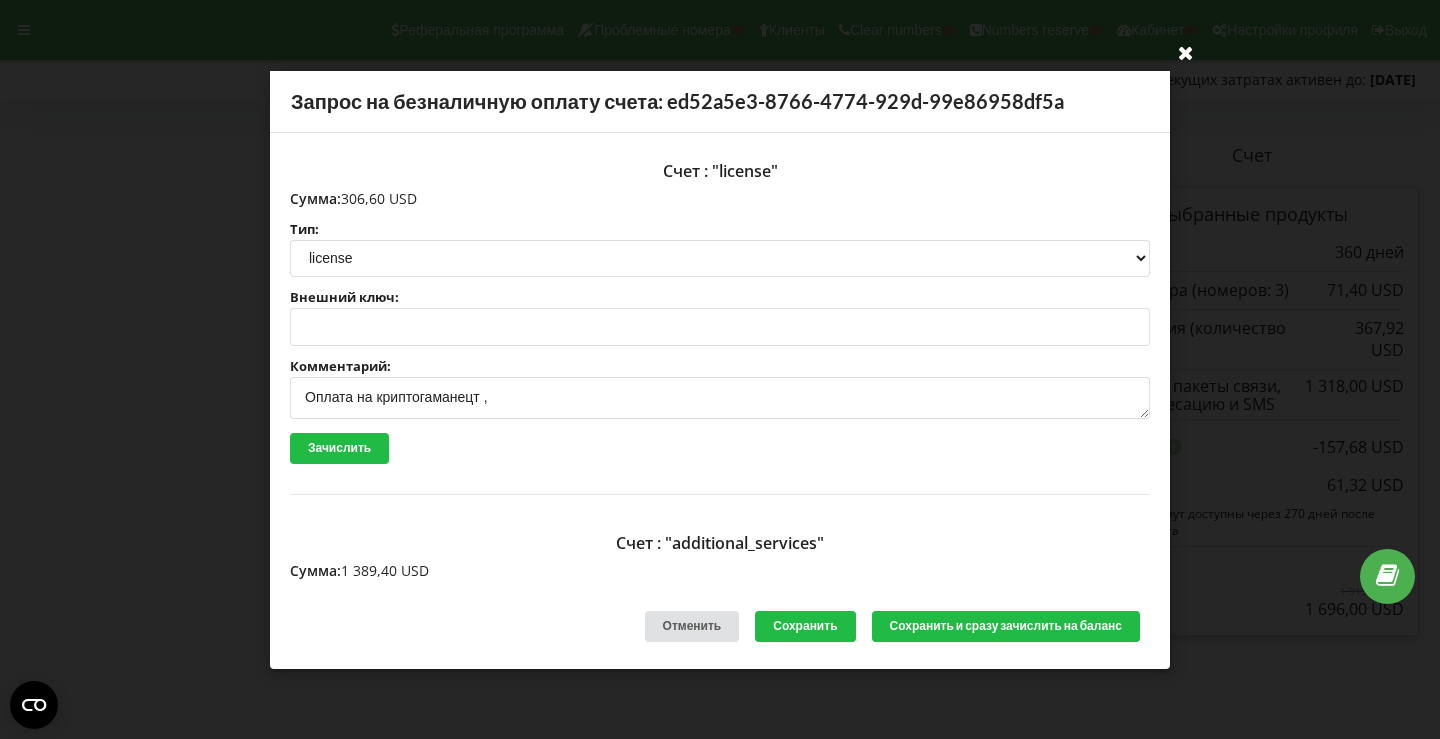 click at bounding box center (1186, 52) 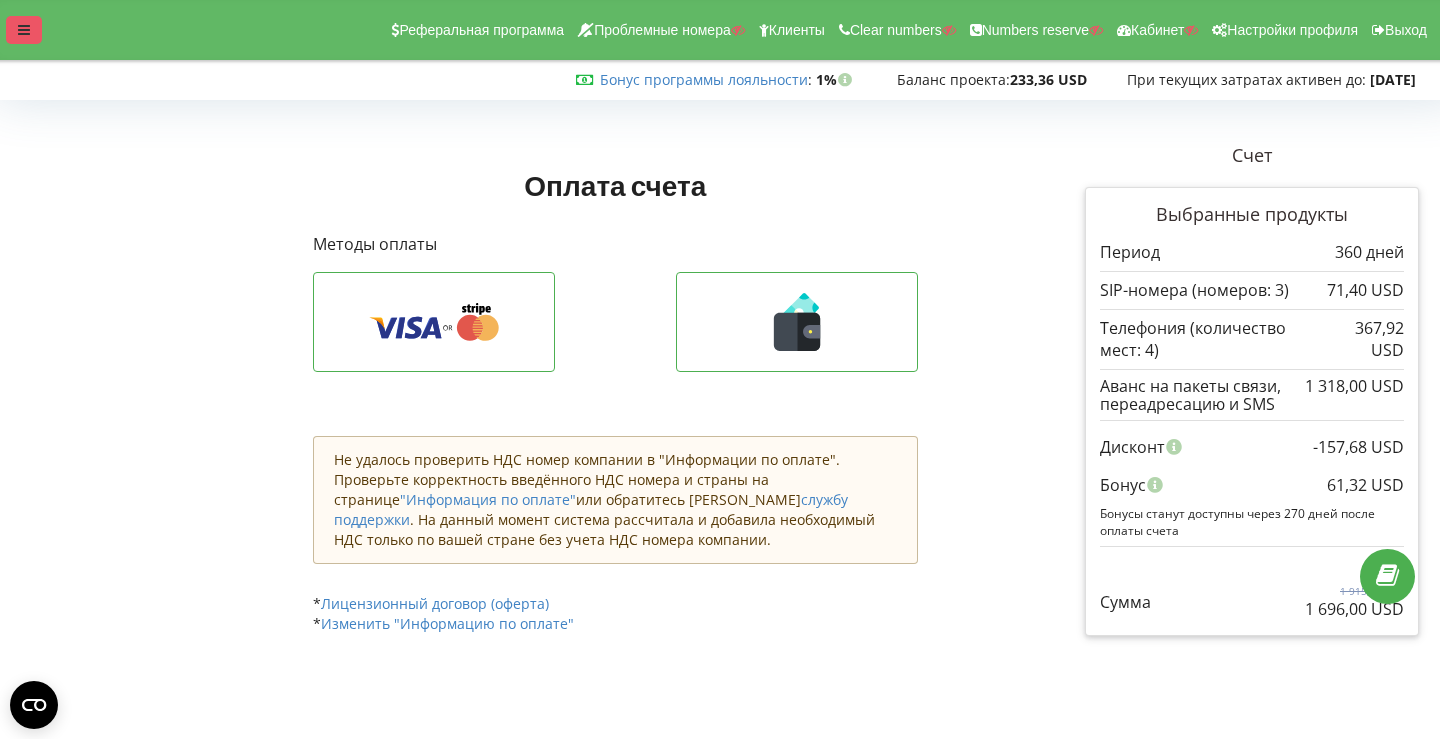 click at bounding box center [24, 30] 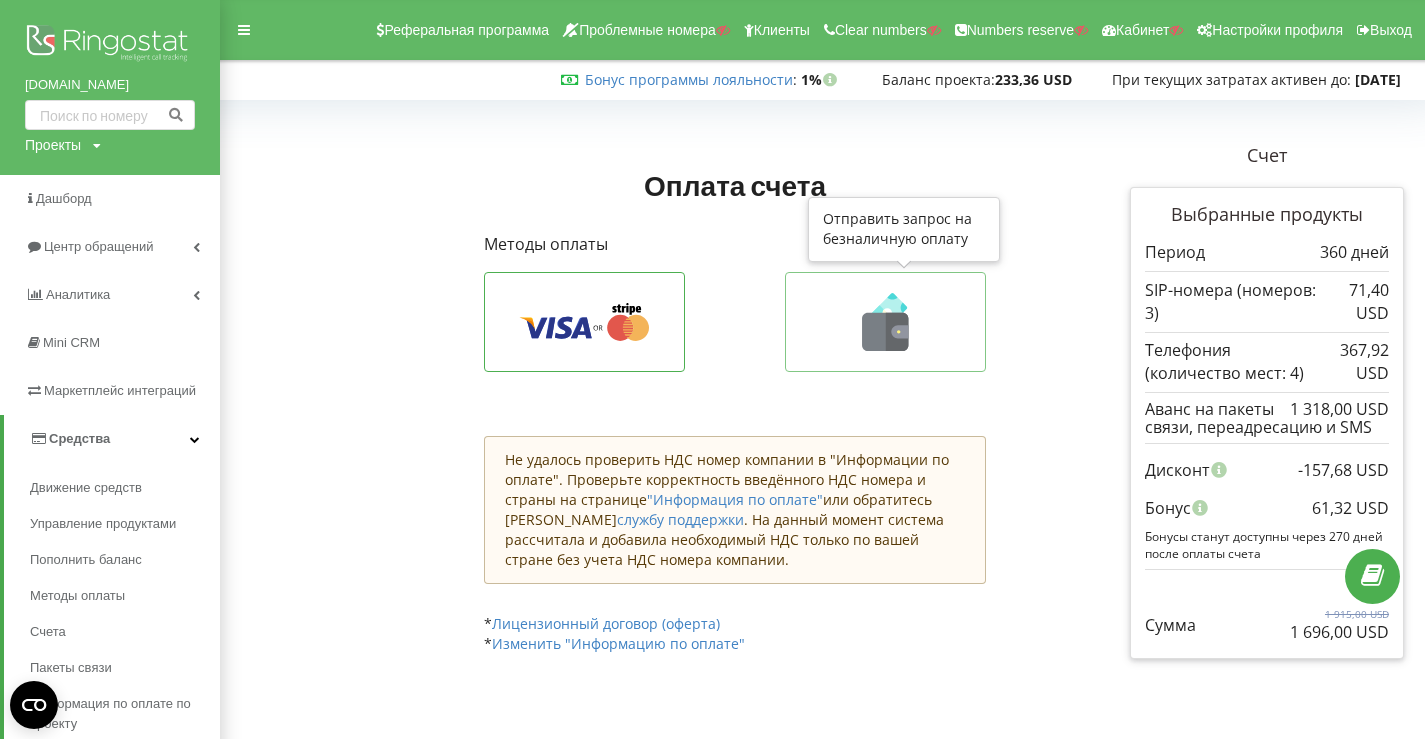 click 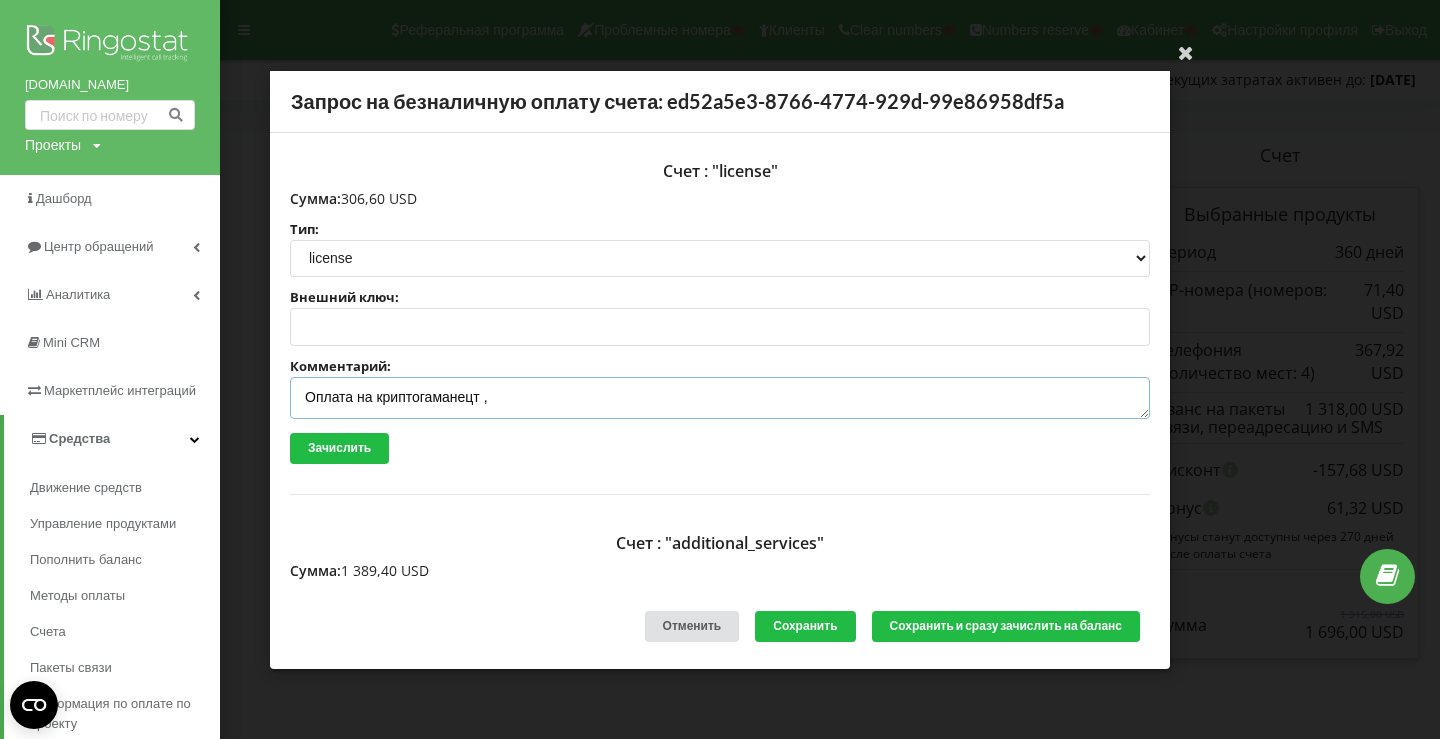 click on "Оплата на криптогаманецт ," at bounding box center (720, 398) 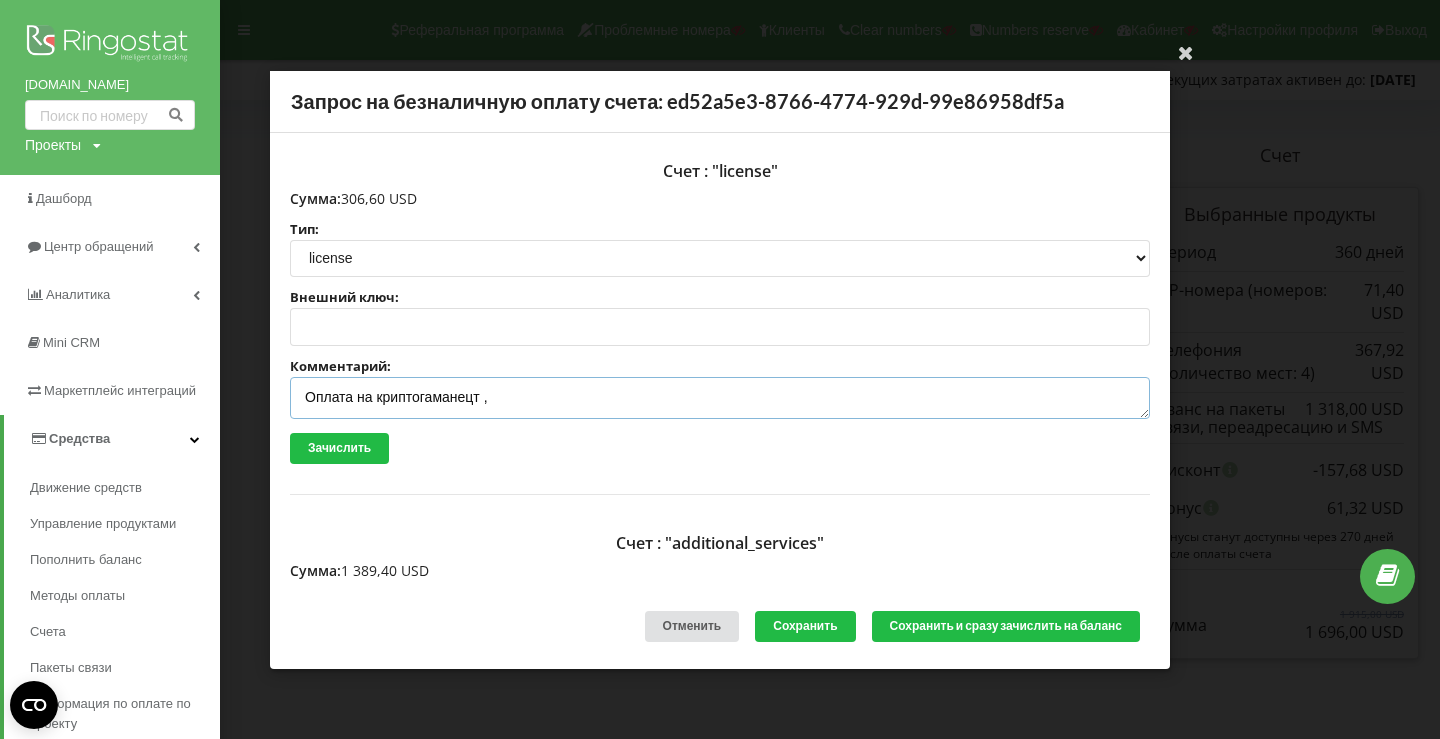 paste on "pavelbilskiy.com" 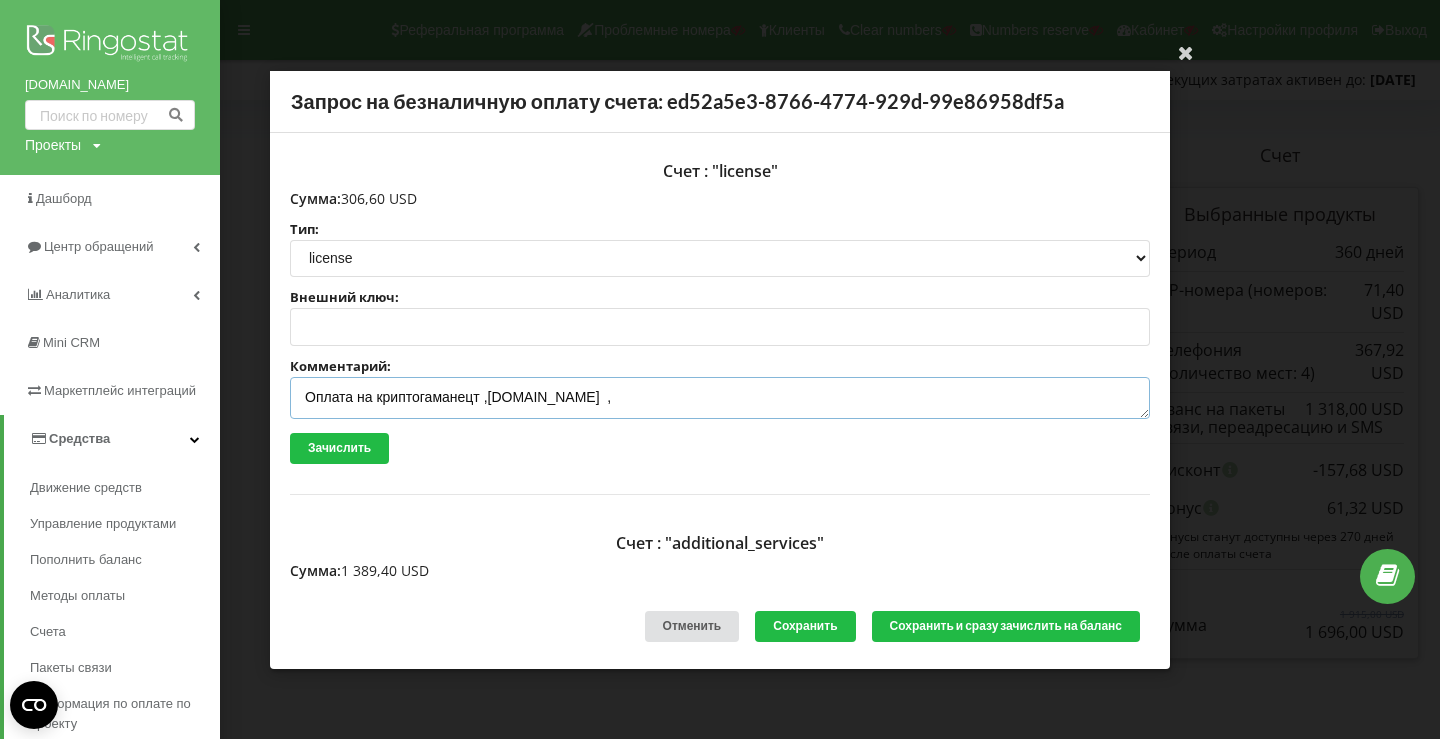 paste on "T9yvbFSWPLoN8uBhaFTwk4CN8VEhwDVi94 мережа TRC20" 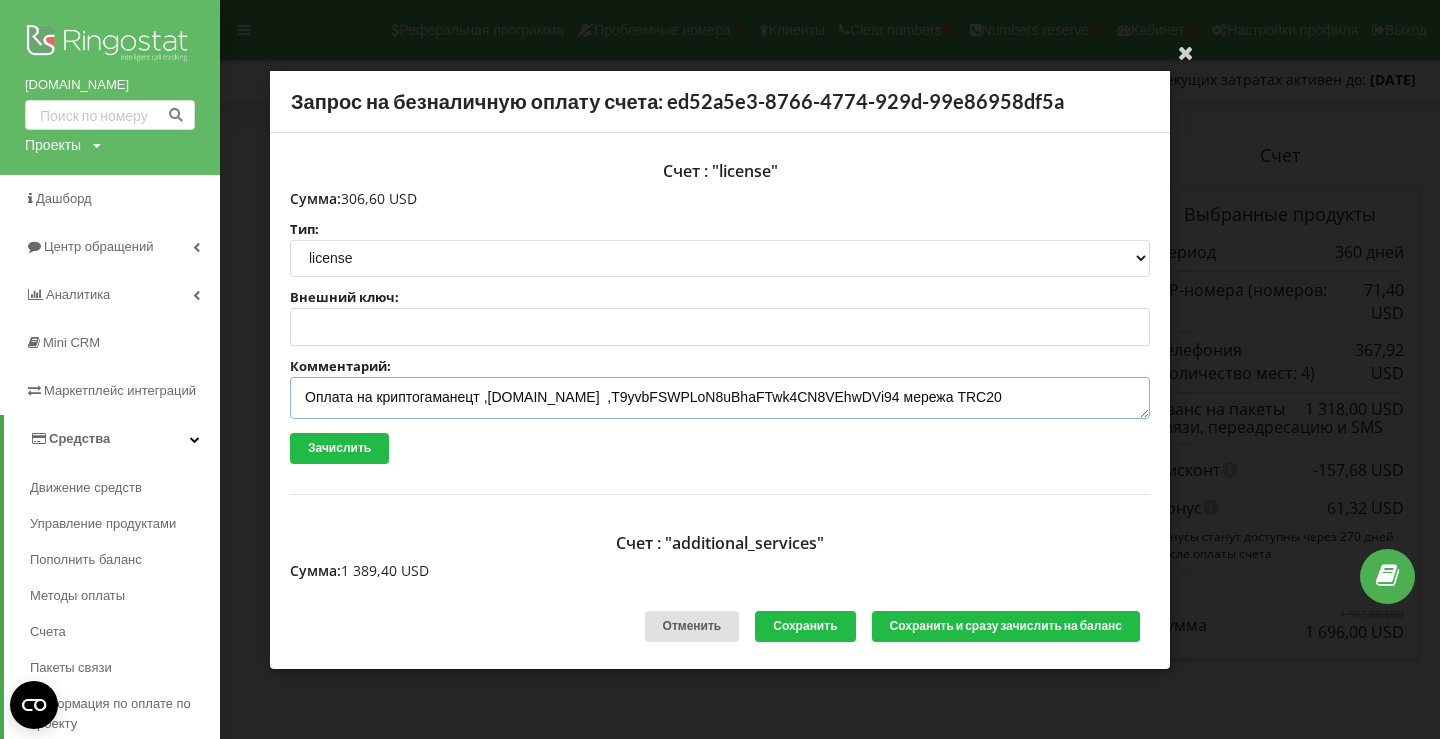 click on "Оплата на криптогаманецт ,pavelbilskiy.com  ,T9yvbFSWPLoN8uBhaFTwk4CN8VEhwDVi94 мережа TRC20" at bounding box center (720, 398) 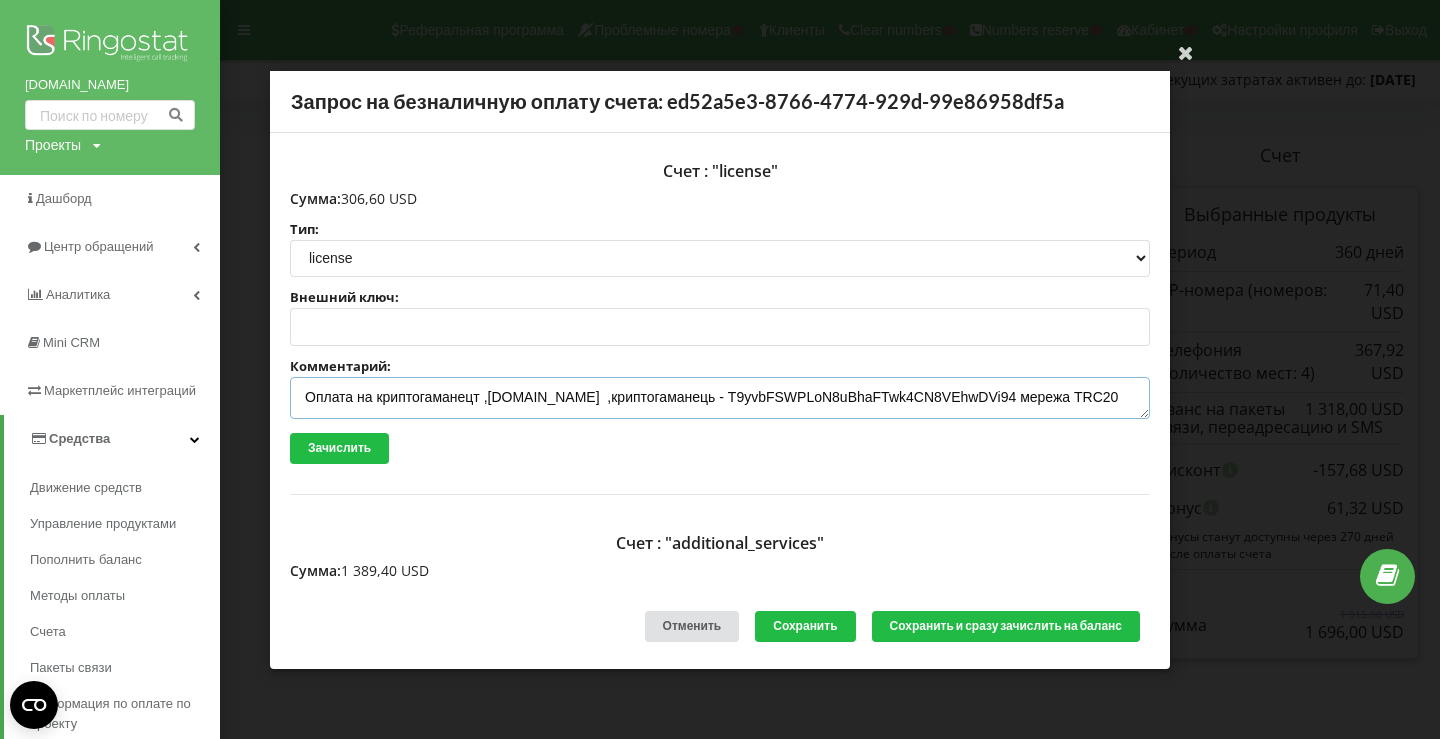 click on "Оплата на криптогаманецт ,pavelbilskiy.com  ,криптогаманець - T9yvbFSWPLoN8uBhaFTwk4CN8VEhwDVi94 мережа TRC20" at bounding box center (720, 398) 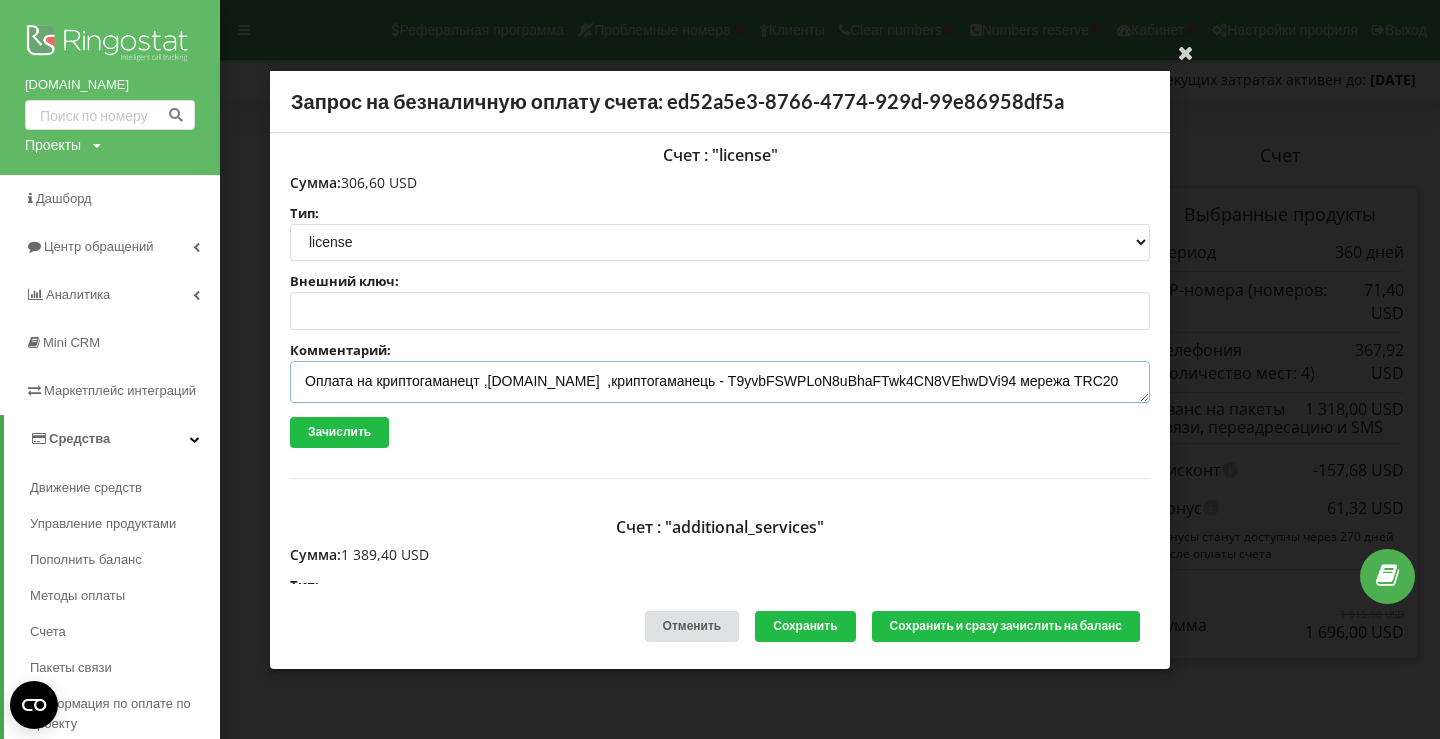 scroll, scrollTop: 17, scrollLeft: 0, axis: vertical 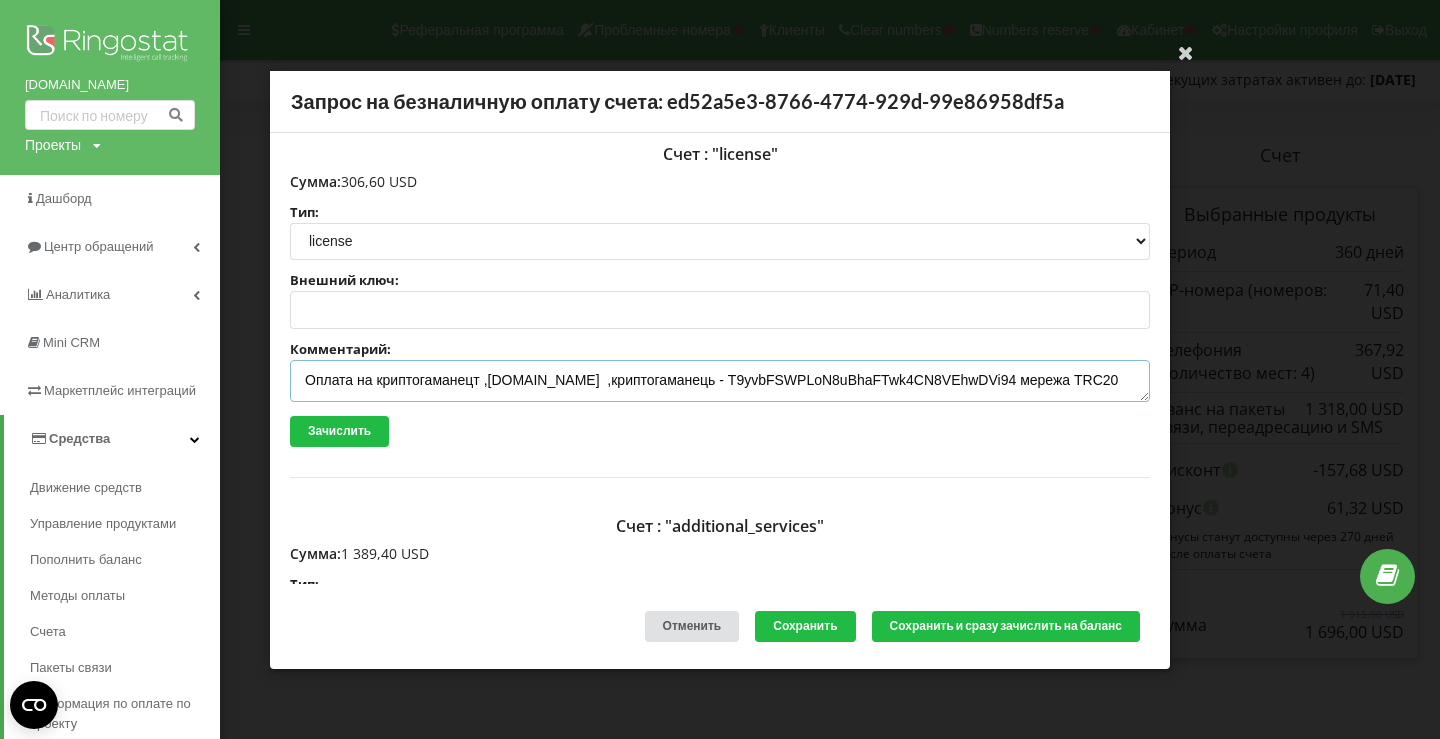 click on "Оплата на криптогаманецт ,pavelbilskiy.com  ,криптогаманець - T9yvbFSWPLoN8uBhaFTwk4CN8VEhwDVi94 мережа TRC20" at bounding box center (720, 381) 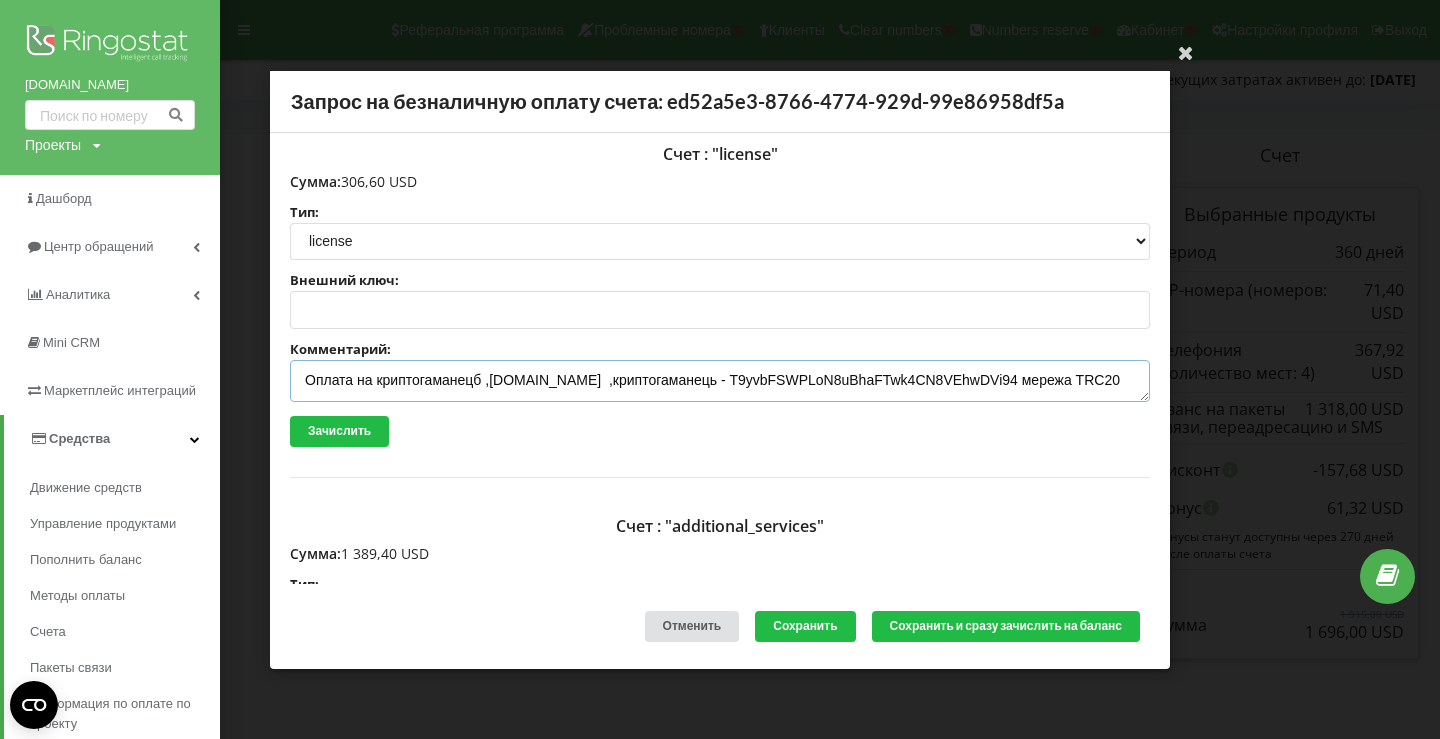 click on "Оплата на криптогаманецб ,pavelbilskiy.com  ,криптогаманець - T9yvbFSWPLoN8uBhaFTwk4CN8VEhwDVi94 мережа TRC20" at bounding box center [720, 381] 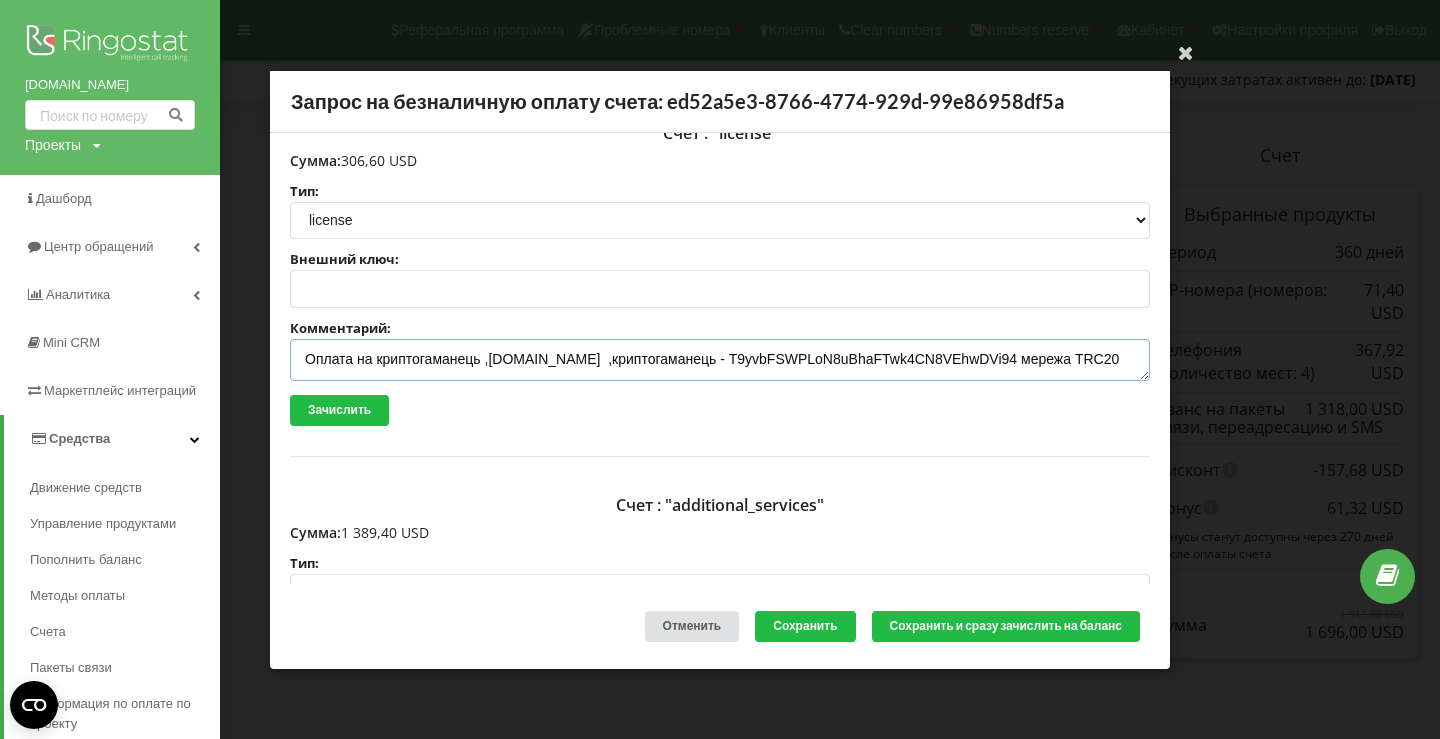 scroll, scrollTop: 43, scrollLeft: 0, axis: vertical 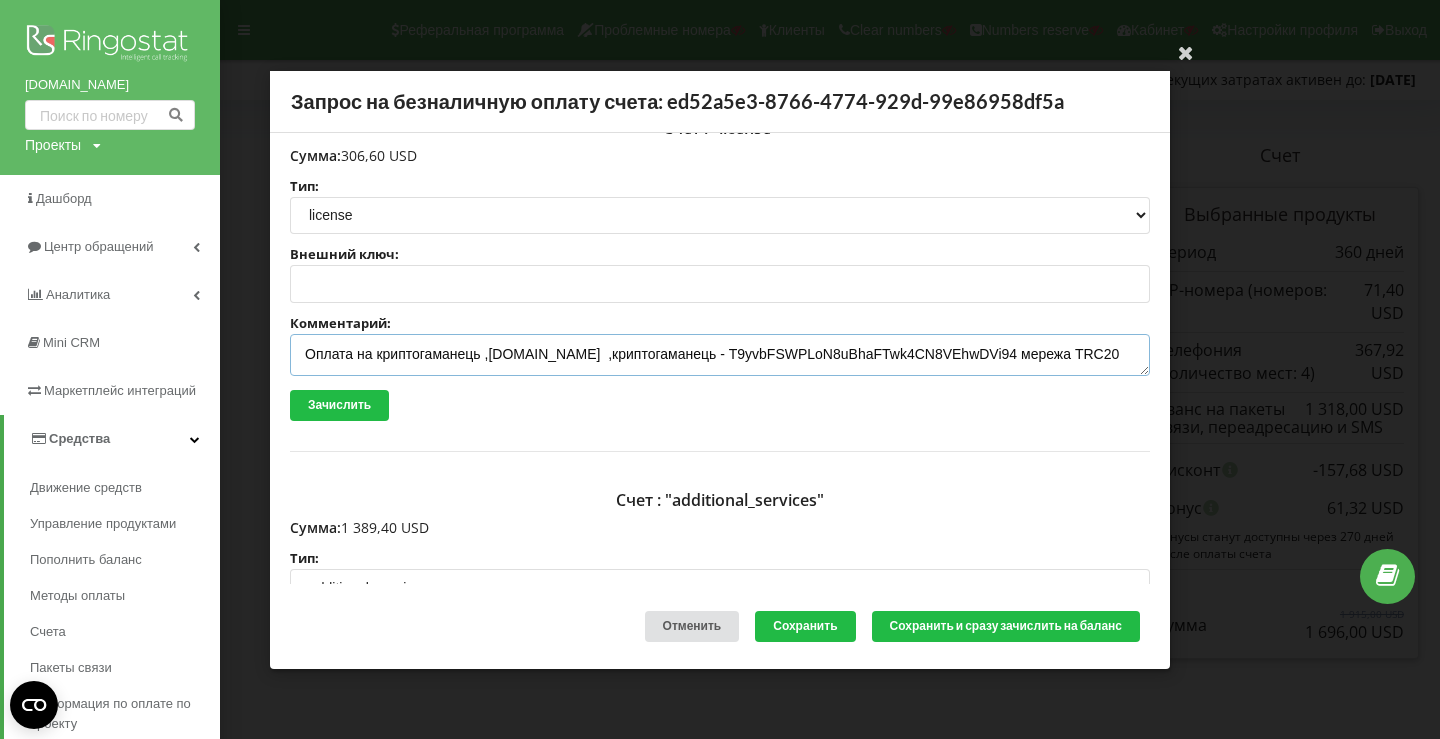 click on "Оплата на криптогаманець ,pavelbilskiy.com  ,криптогаманець - T9yvbFSWPLoN8uBhaFTwk4CN8VEhwDVi94 мережа TRC20" at bounding box center [720, 355] 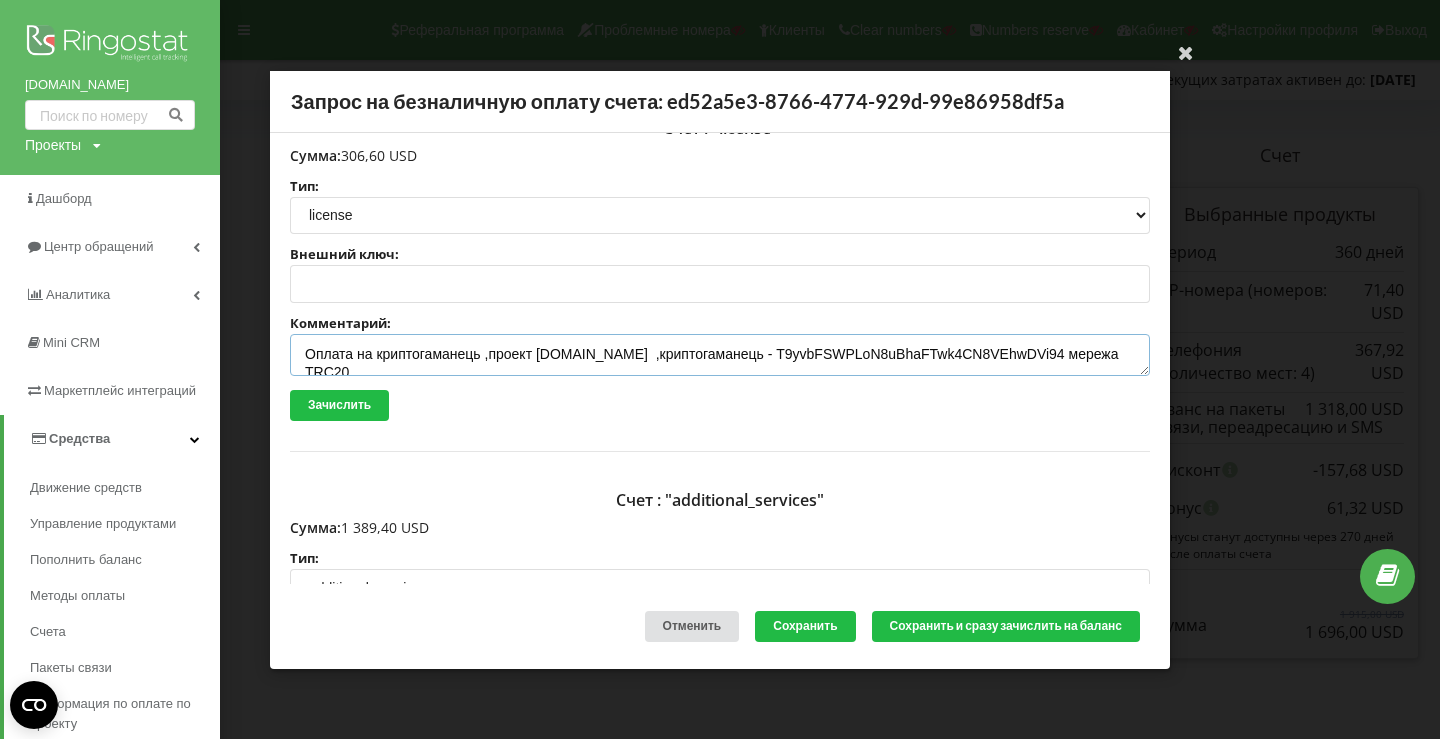 scroll, scrollTop: 18, scrollLeft: 0, axis: vertical 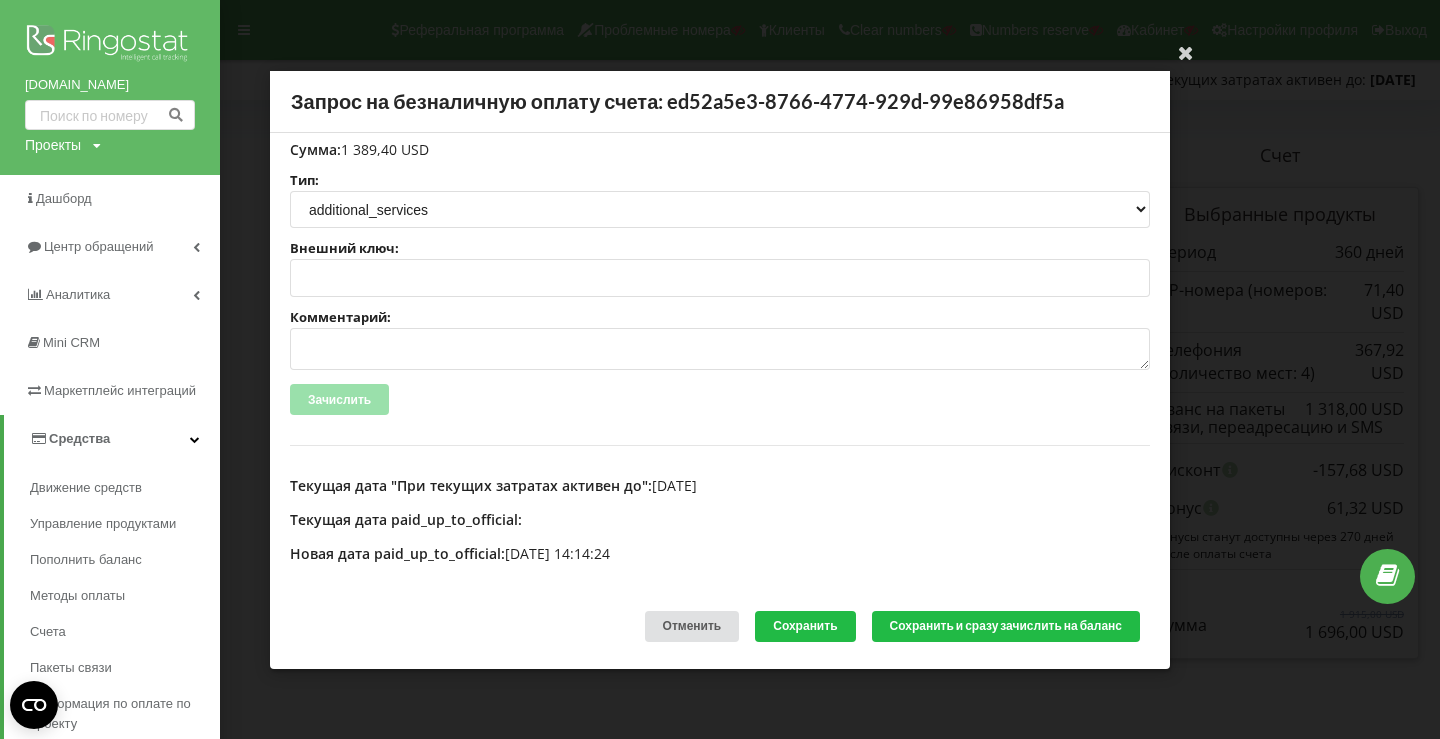 type on "Оплата на криптогаманець ,проект pavelbilskiy.com  ,криптогаманець - T9yvbFSWPLoN8uBhaFTwk4CN8VEhwDVi94 мережа TRC20" 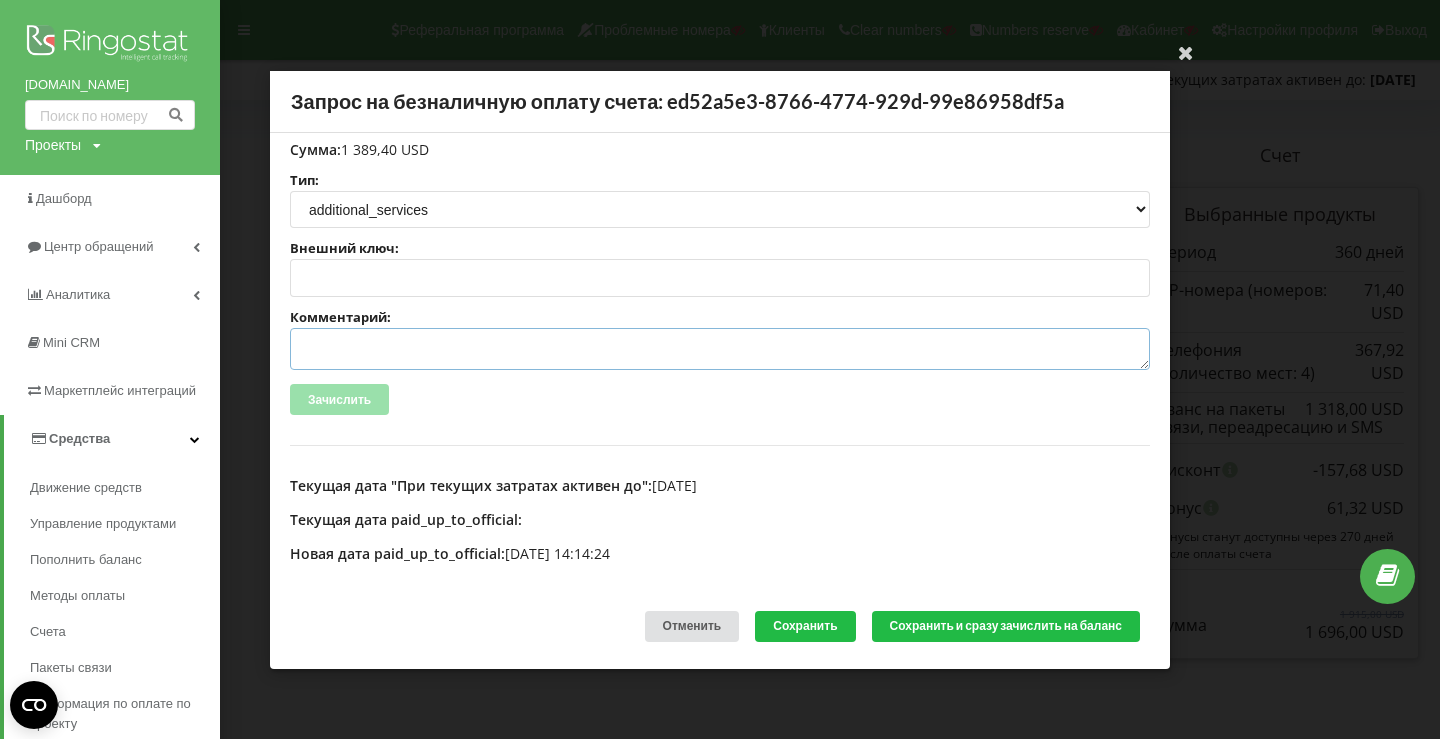 click on "Комментарий:" at bounding box center [720, 349] 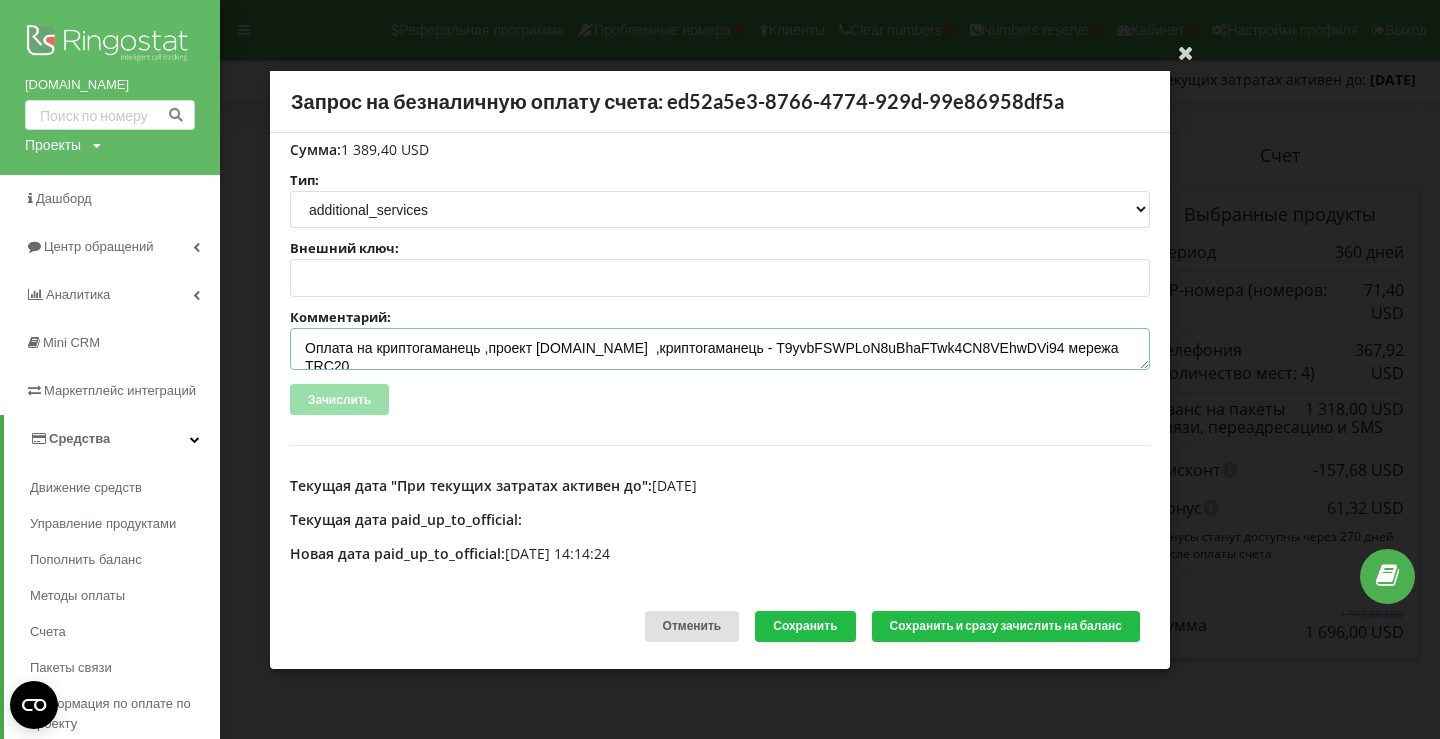 scroll, scrollTop: 5, scrollLeft: 0, axis: vertical 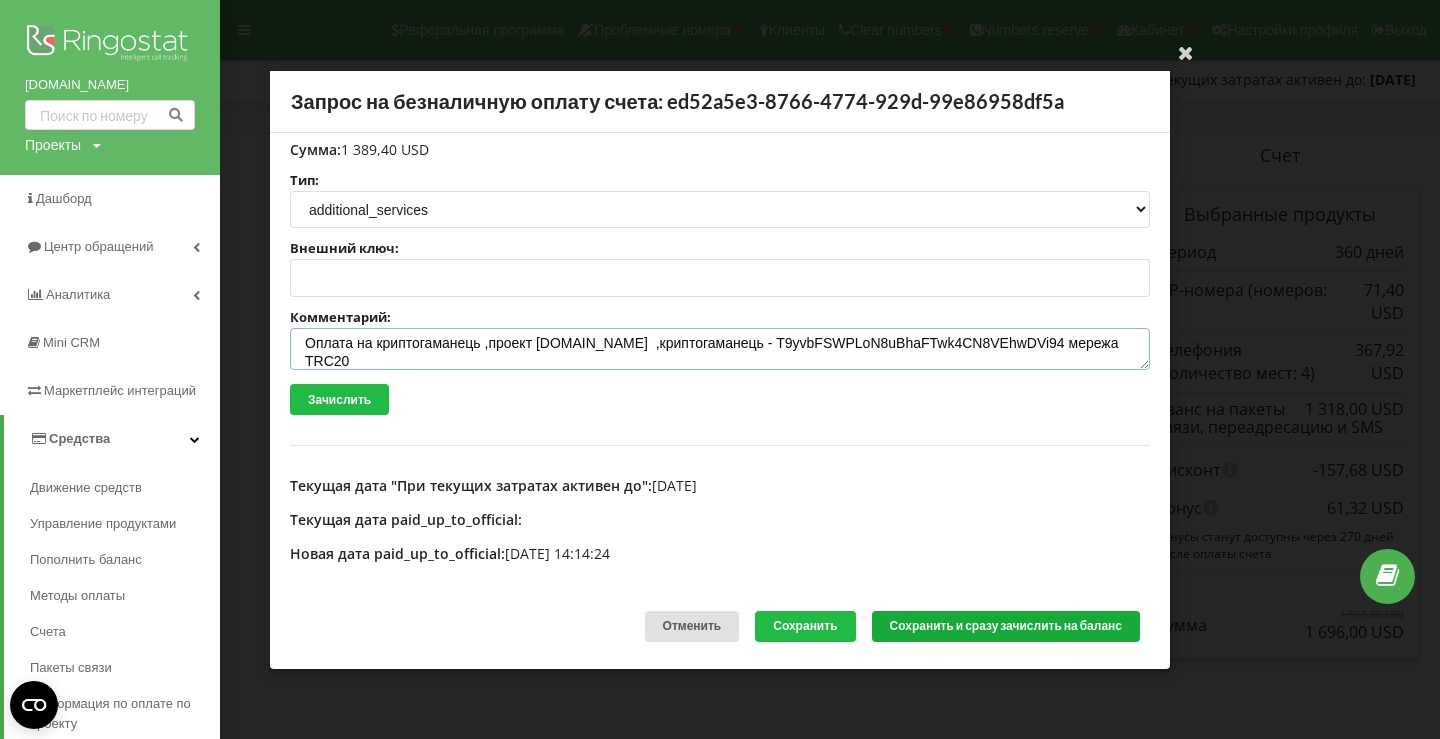 type on "Оплата на криптогаманець ,проект pavelbilskiy.com  ,криптогаманець - T9yvbFSWPLoN8uBhaFTwk4CN8VEhwDVi94 мережа TRC20" 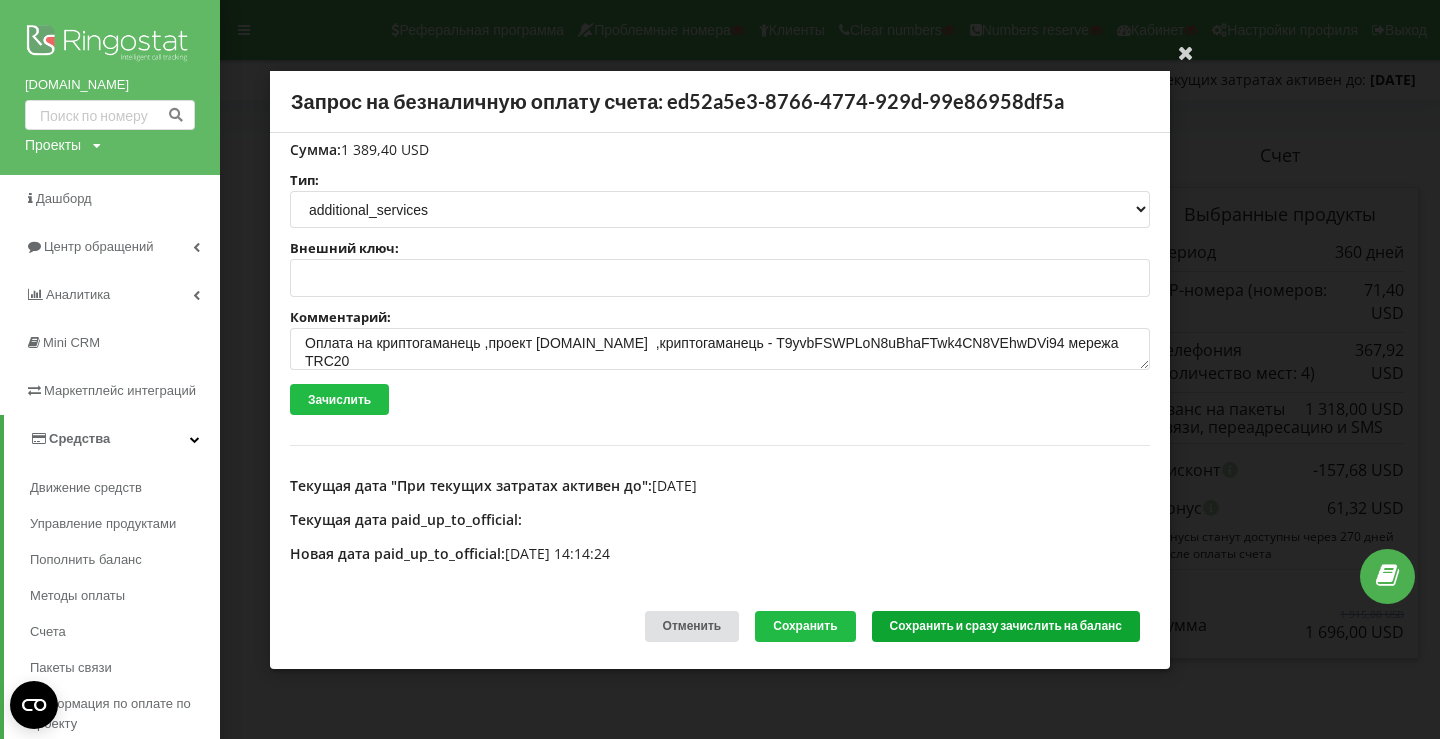 click on "Сохранить и сразу зачислить на баланс" at bounding box center (1006, 626) 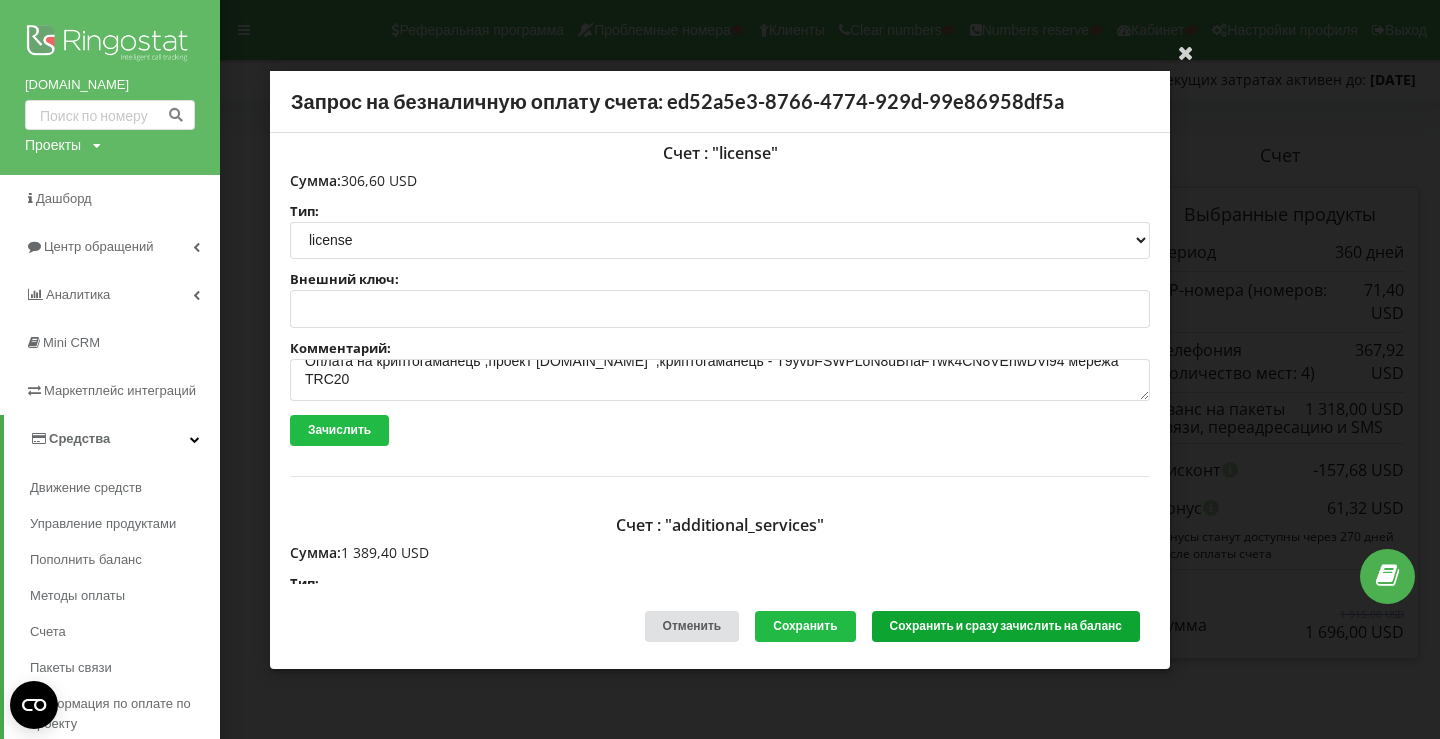 scroll, scrollTop: 11, scrollLeft: 0, axis: vertical 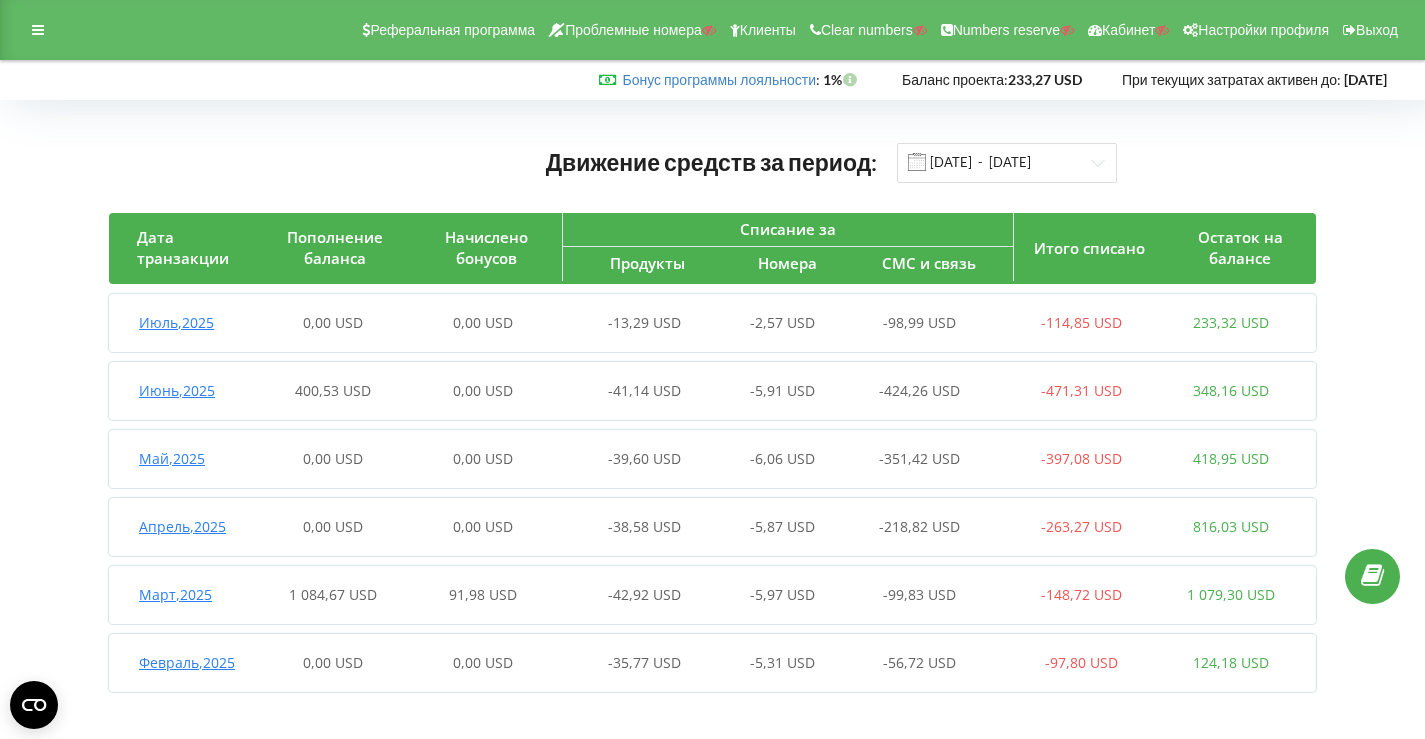 click on "0,00 USD" at bounding box center (483, 323) 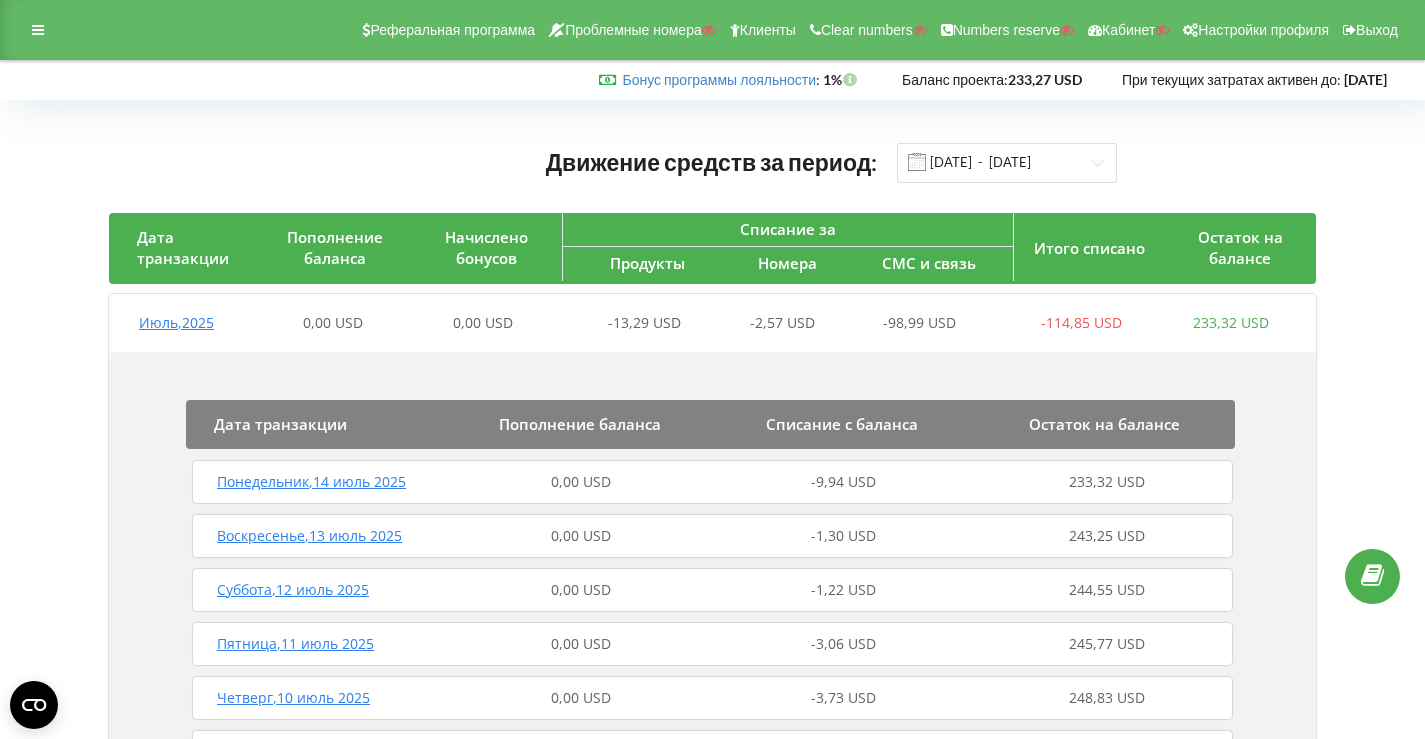 click on "0,00 USD" at bounding box center [581, 482] 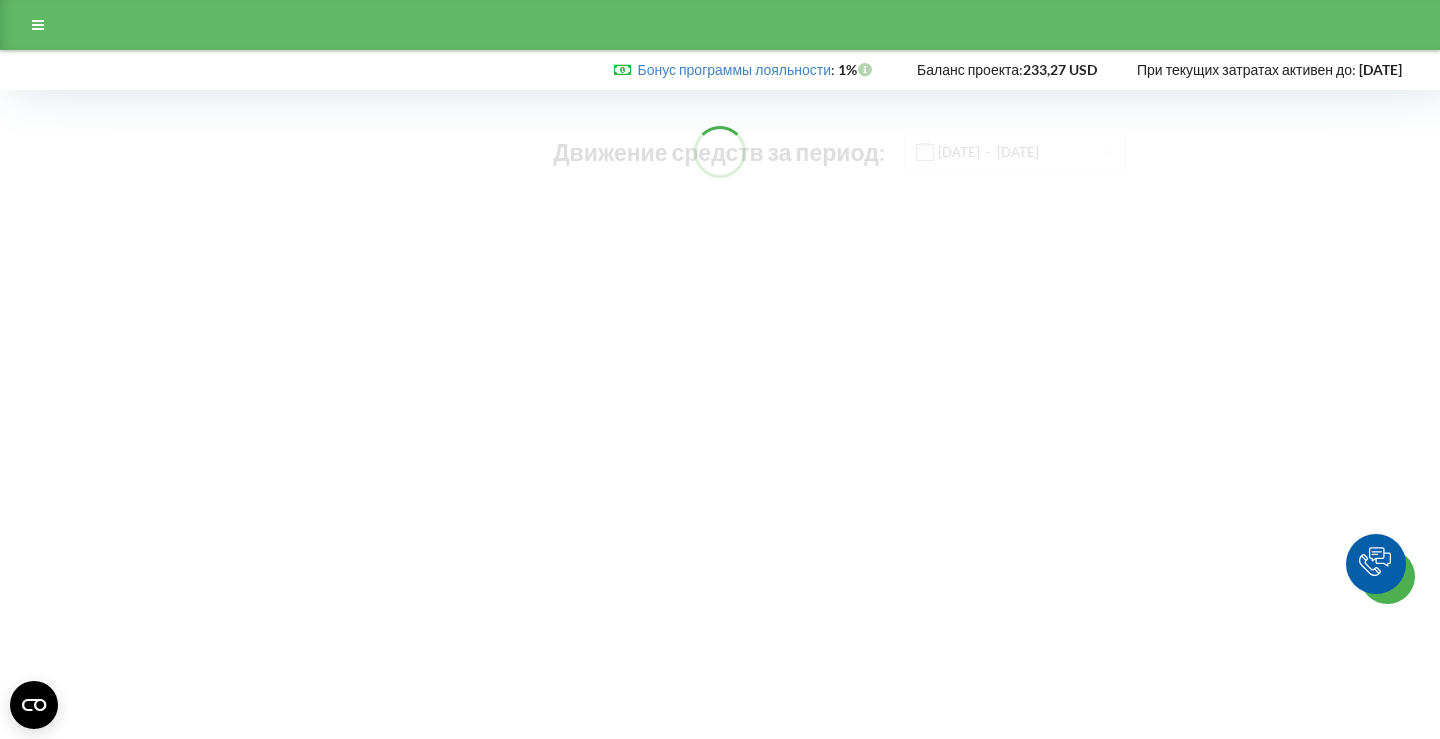 scroll, scrollTop: 0, scrollLeft: 0, axis: both 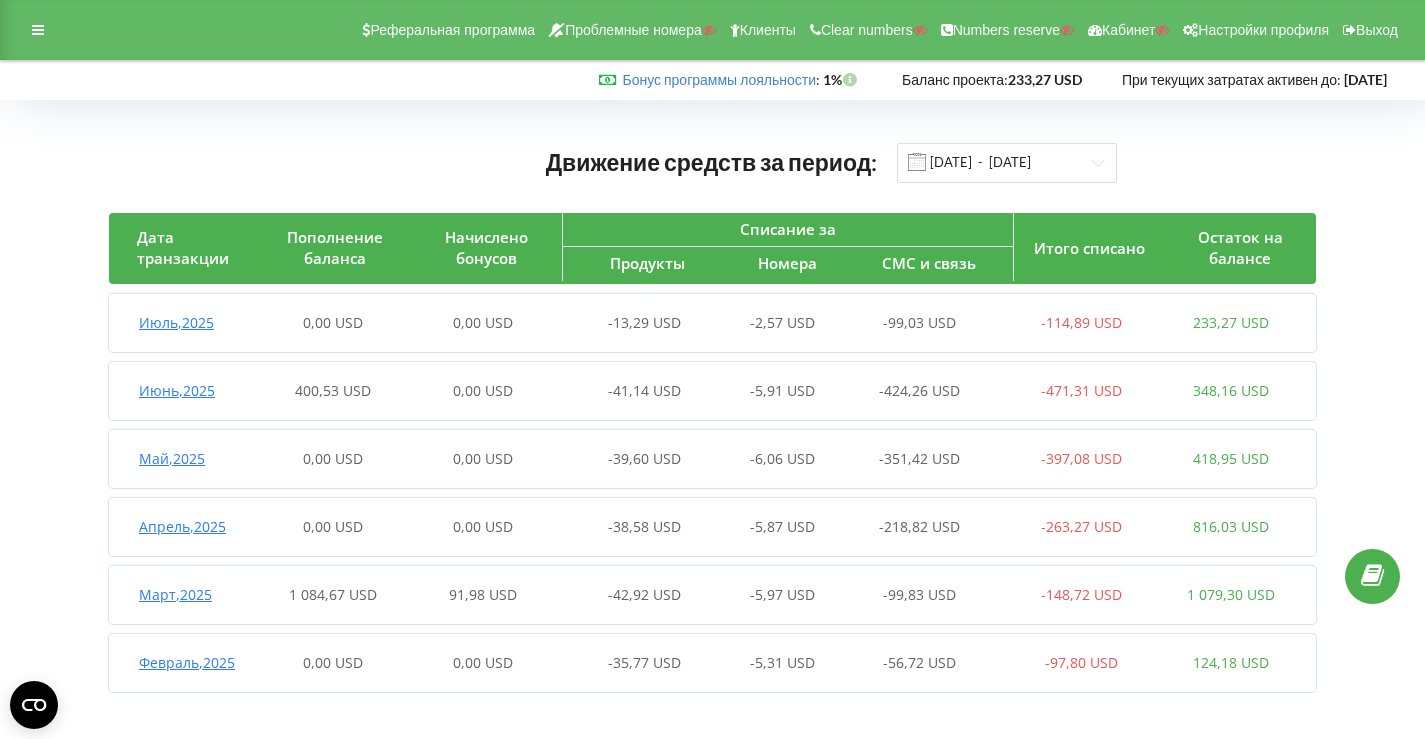click on "0,00 USD" at bounding box center (334, 323) 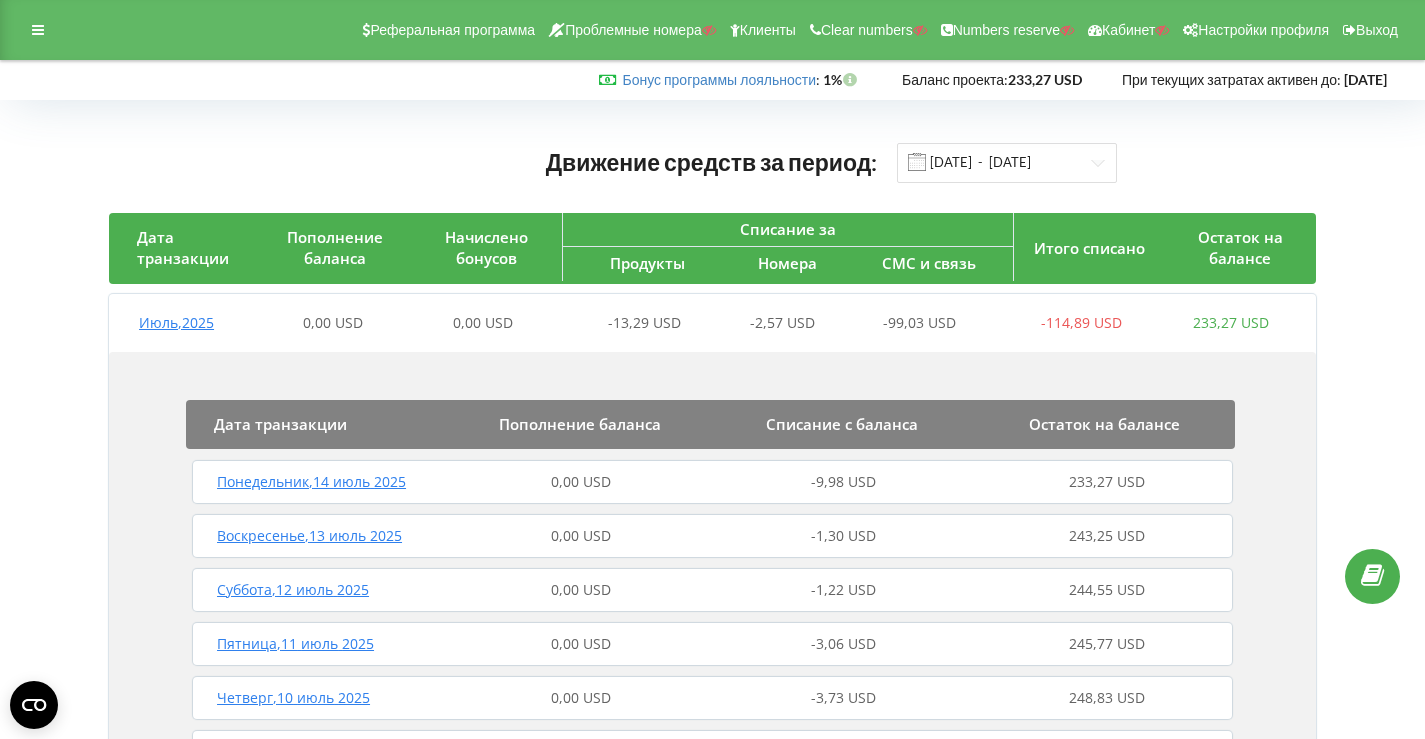 click on "0,00 USD" at bounding box center (581, 482) 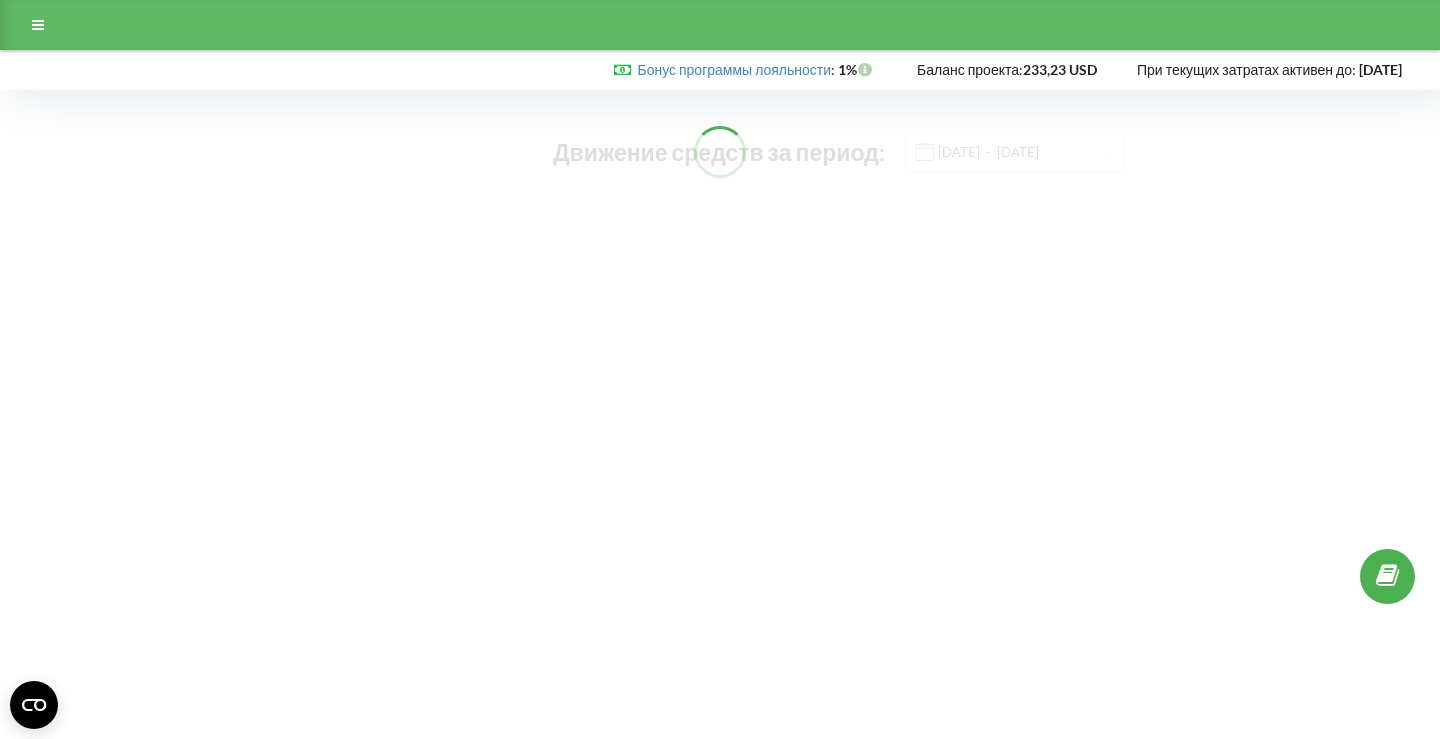 scroll, scrollTop: 0, scrollLeft: 0, axis: both 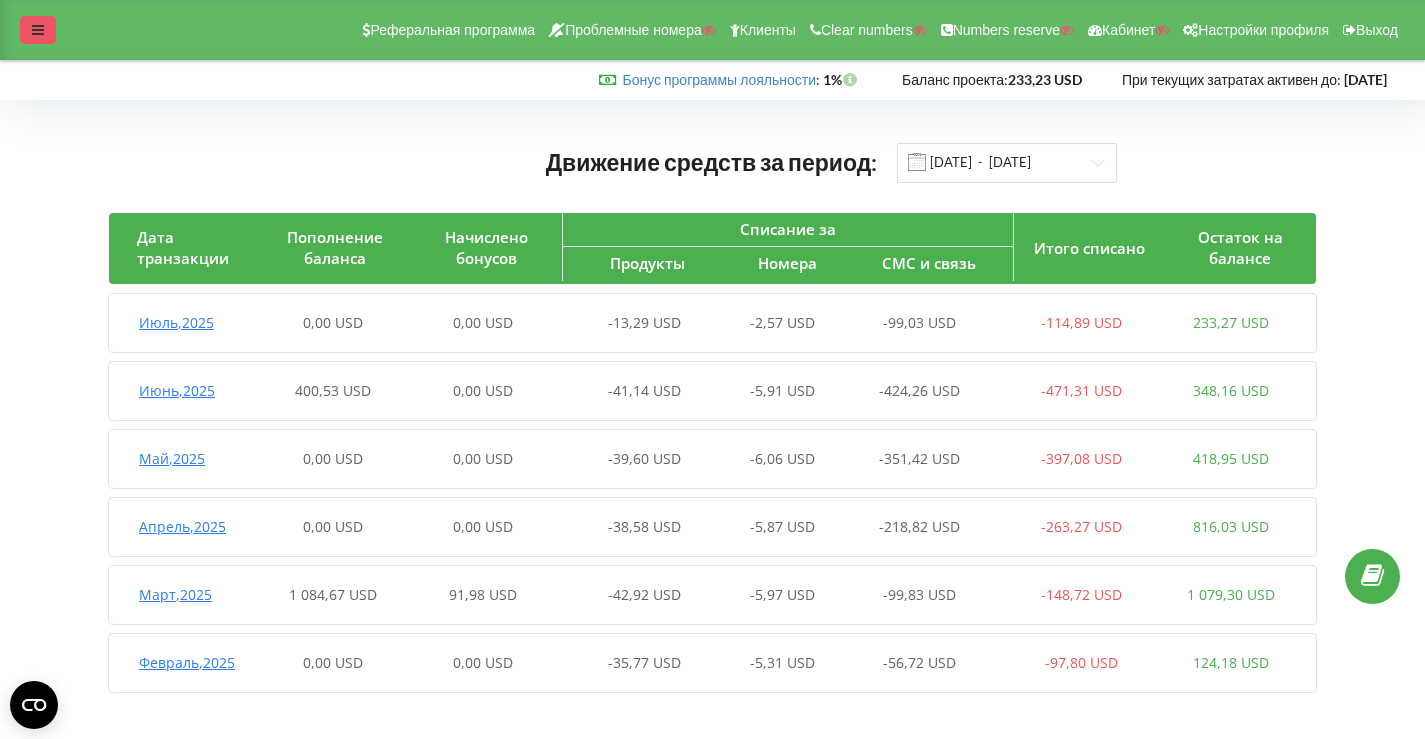 click at bounding box center [38, 30] 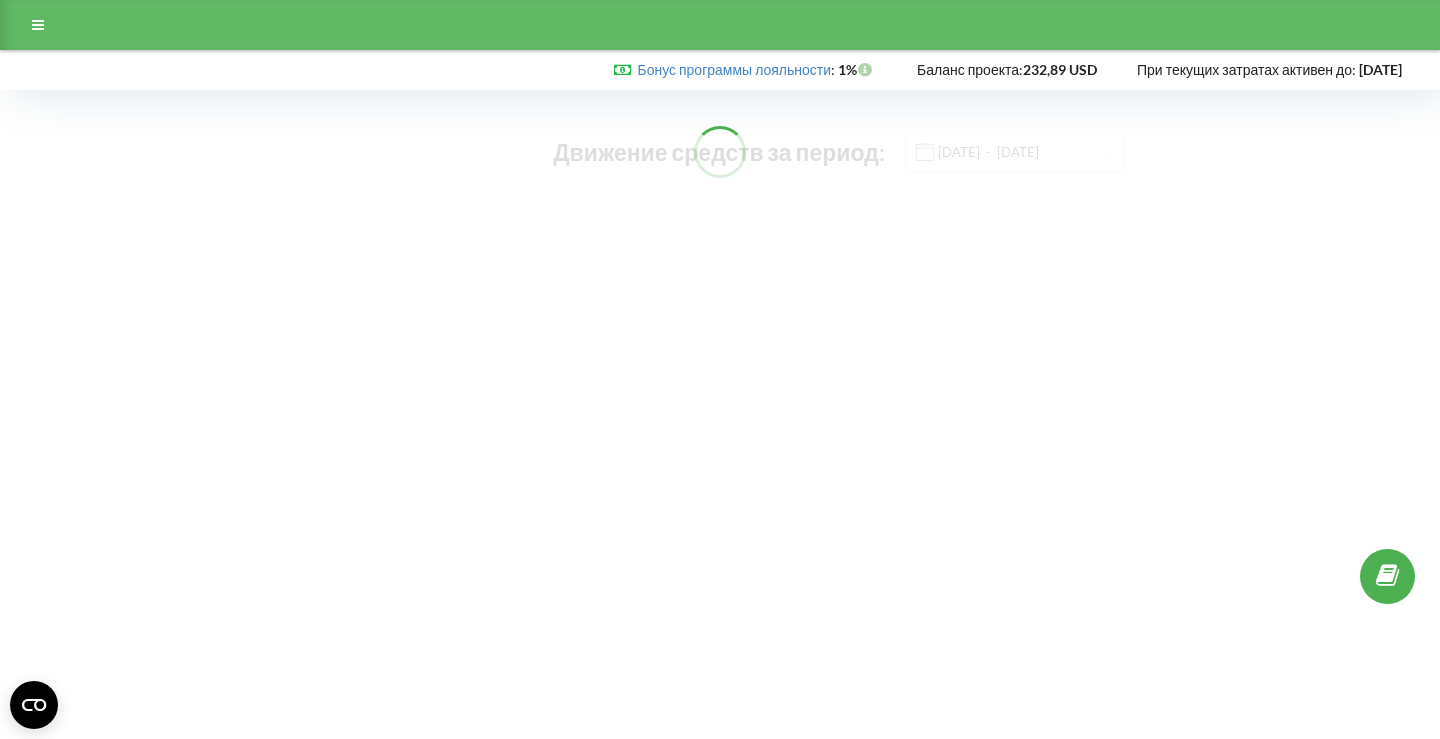 scroll, scrollTop: 0, scrollLeft: 0, axis: both 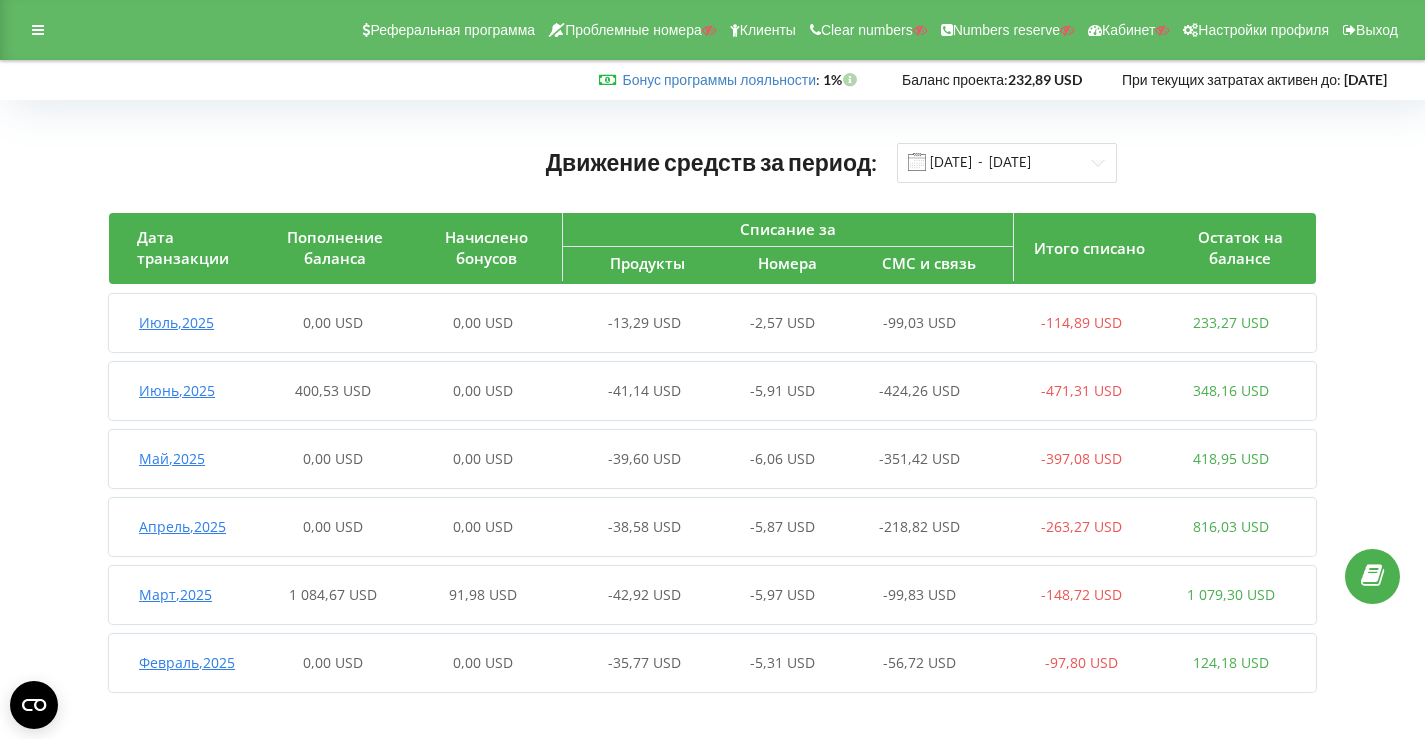 click on "0,00 USD" at bounding box center (483, 323) 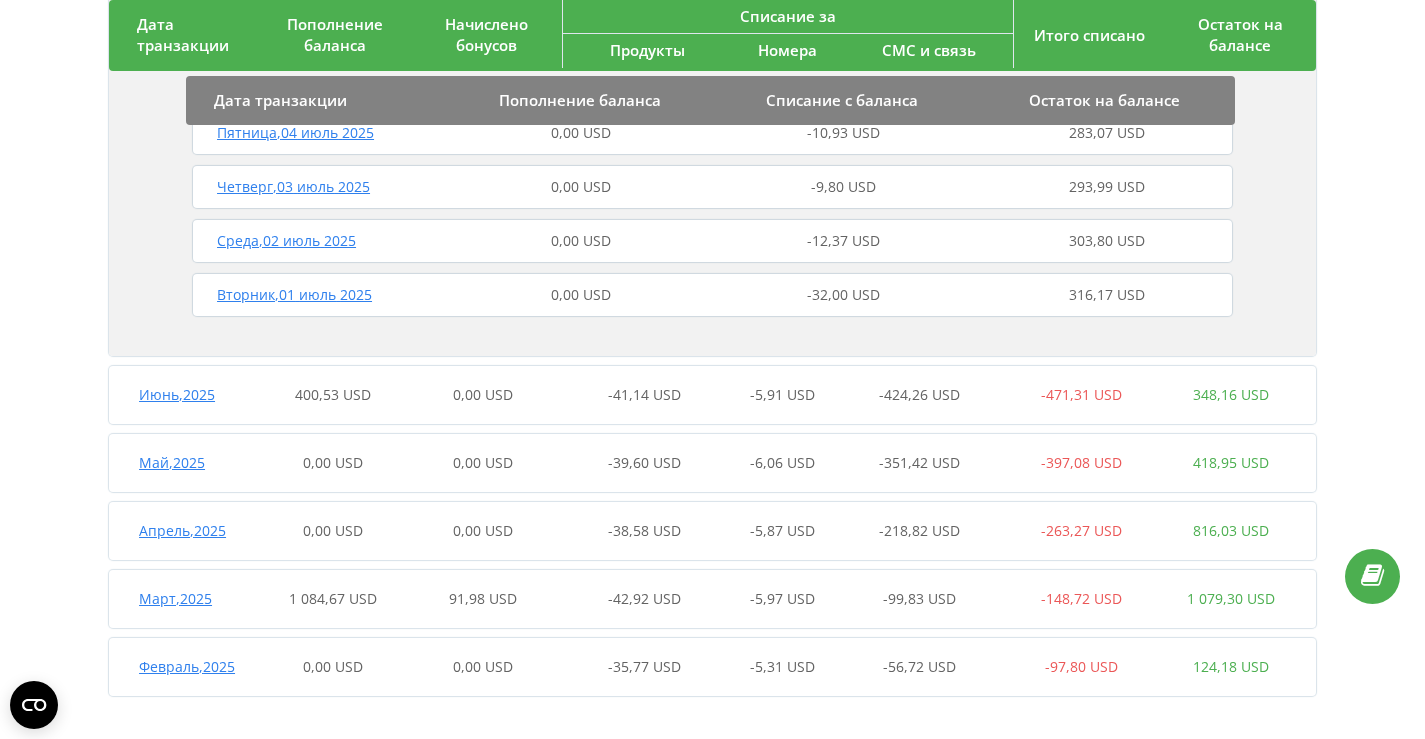 scroll, scrollTop: 897, scrollLeft: 0, axis: vertical 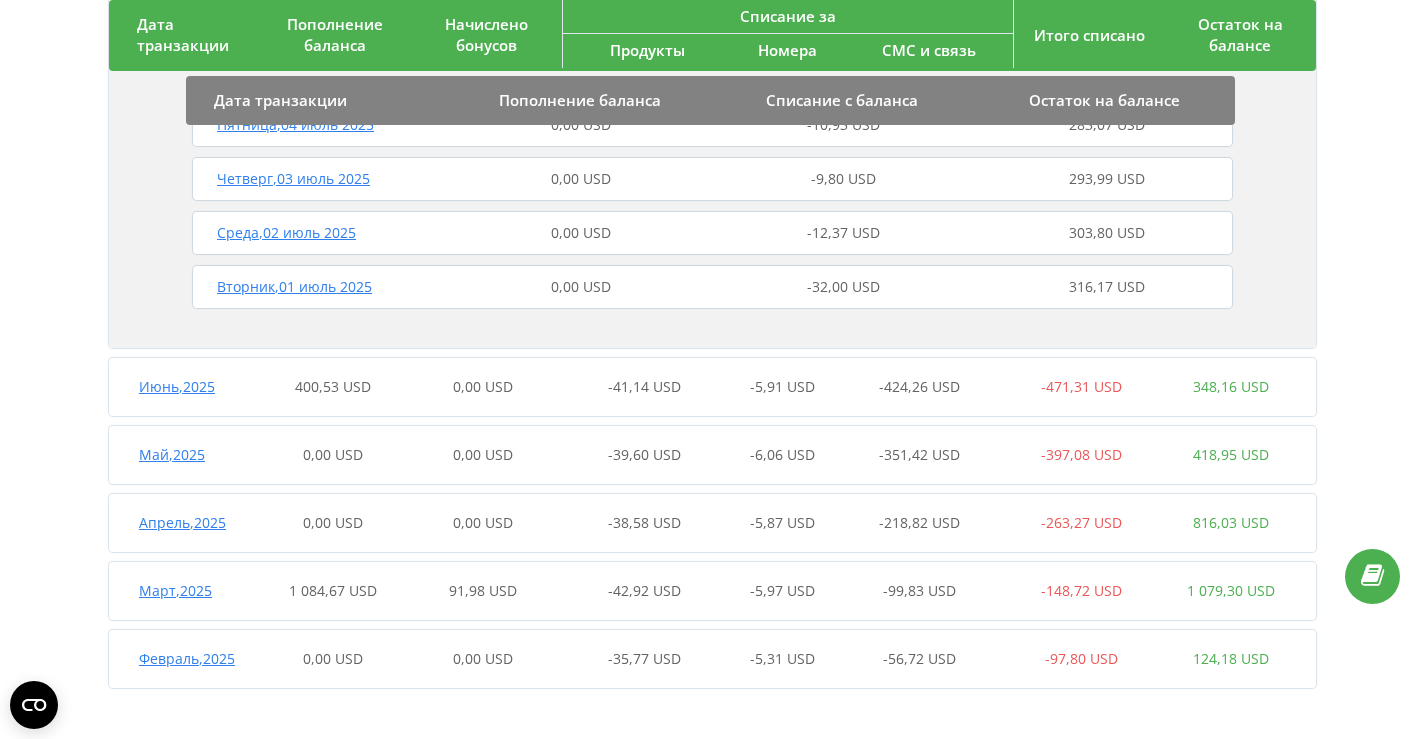 click on "0,00 USD" at bounding box center [483, 386] 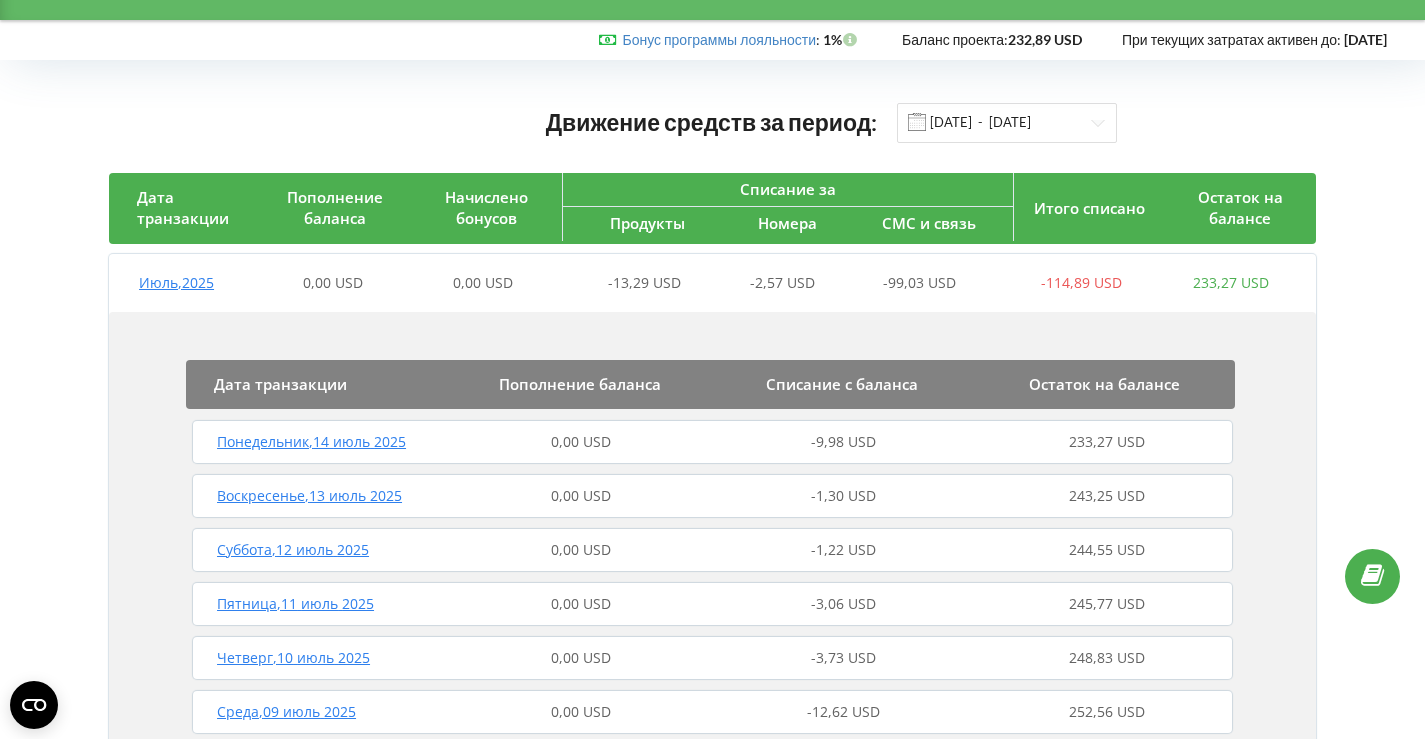 scroll, scrollTop: 0, scrollLeft: 0, axis: both 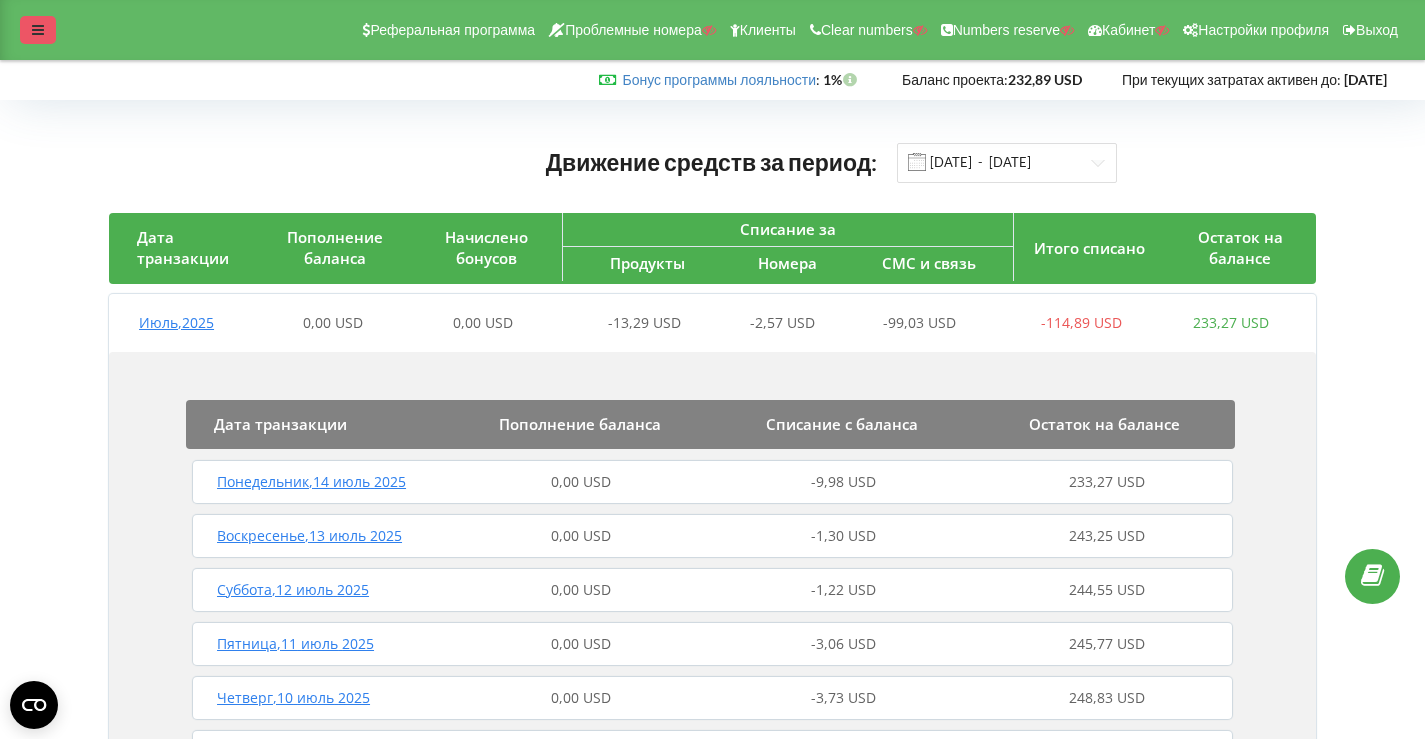 click at bounding box center [38, 30] 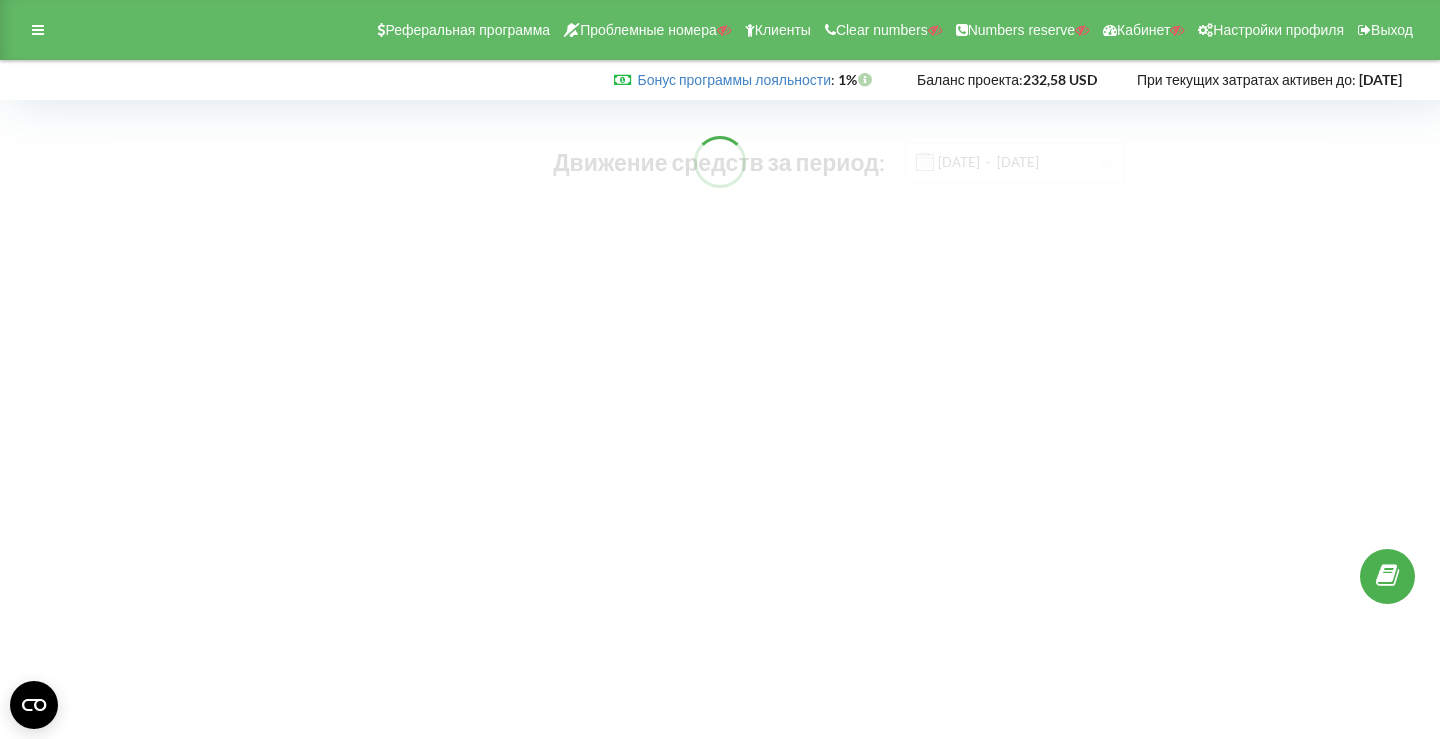 scroll, scrollTop: 0, scrollLeft: 0, axis: both 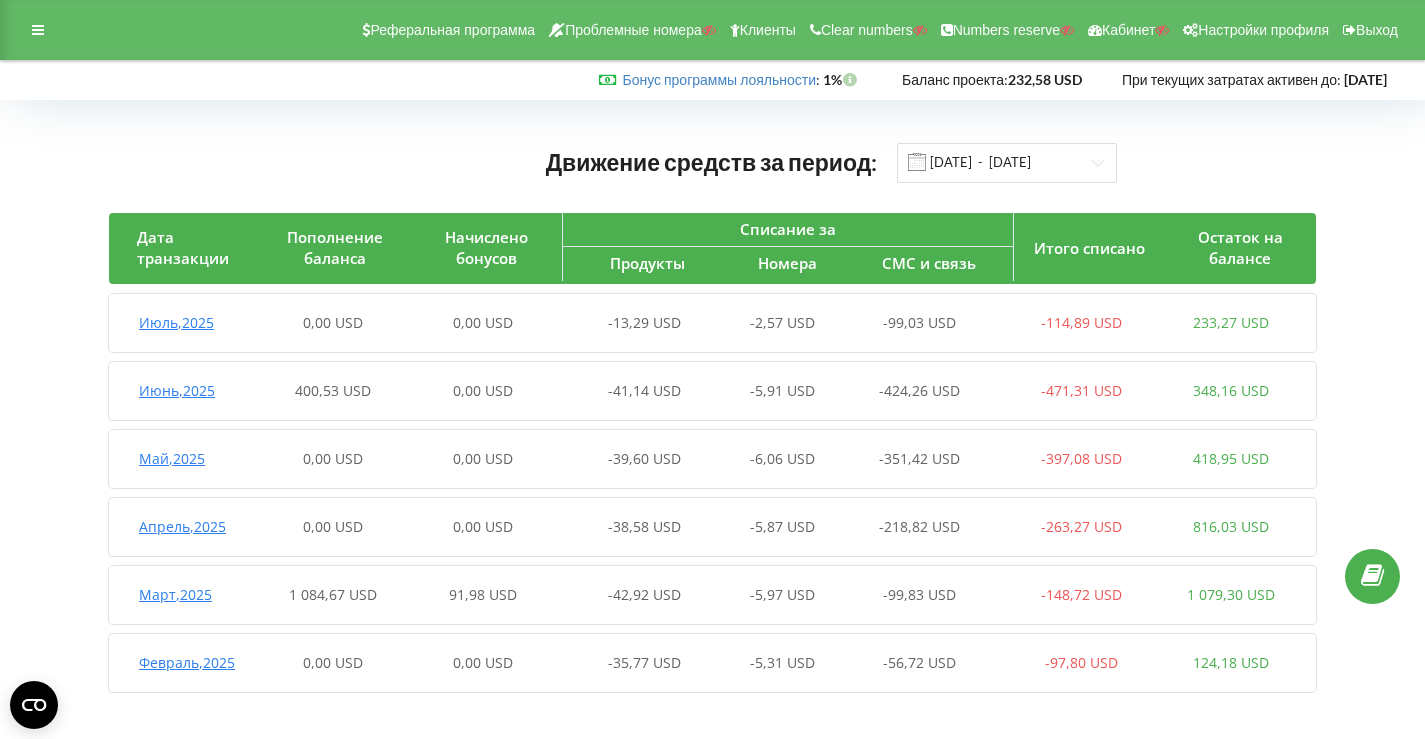 click on "0,00 USD" at bounding box center [483, 323] 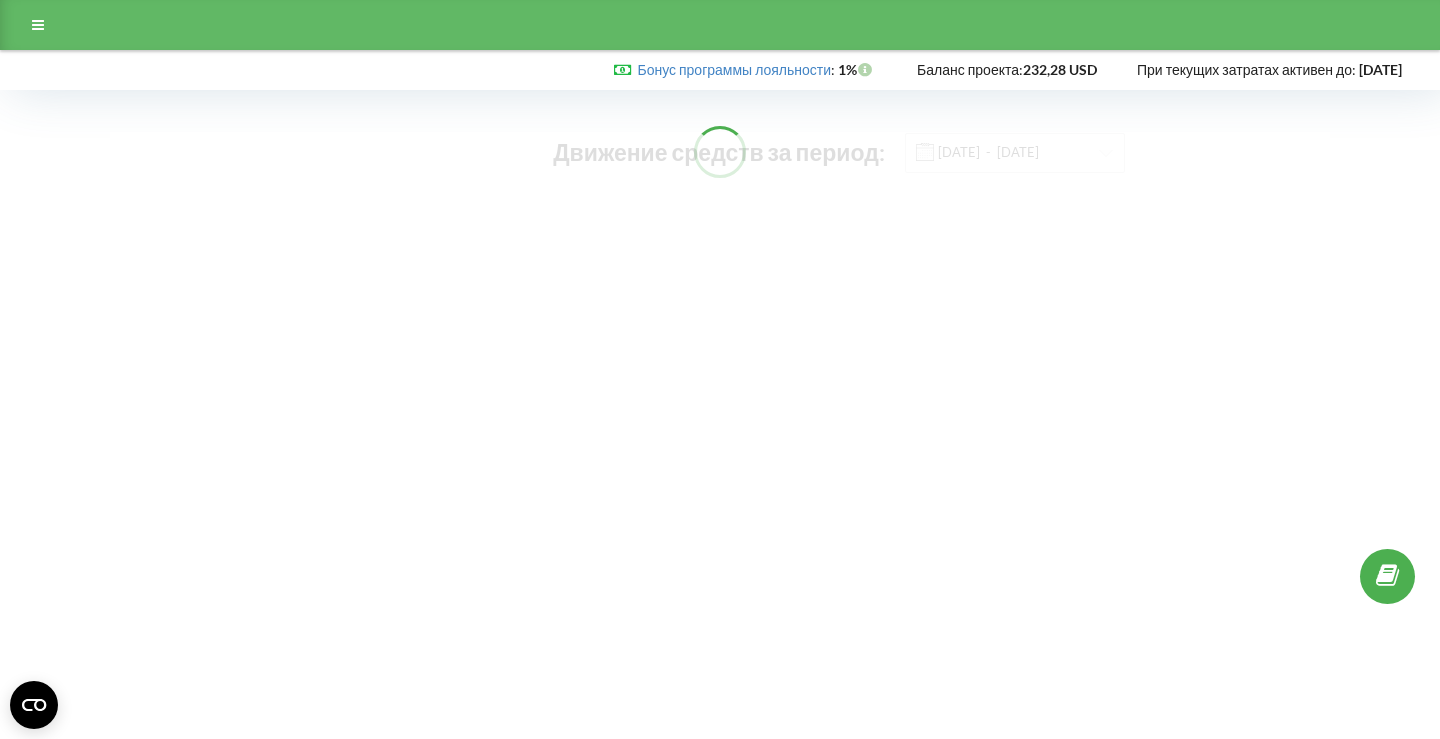 scroll, scrollTop: 0, scrollLeft: 0, axis: both 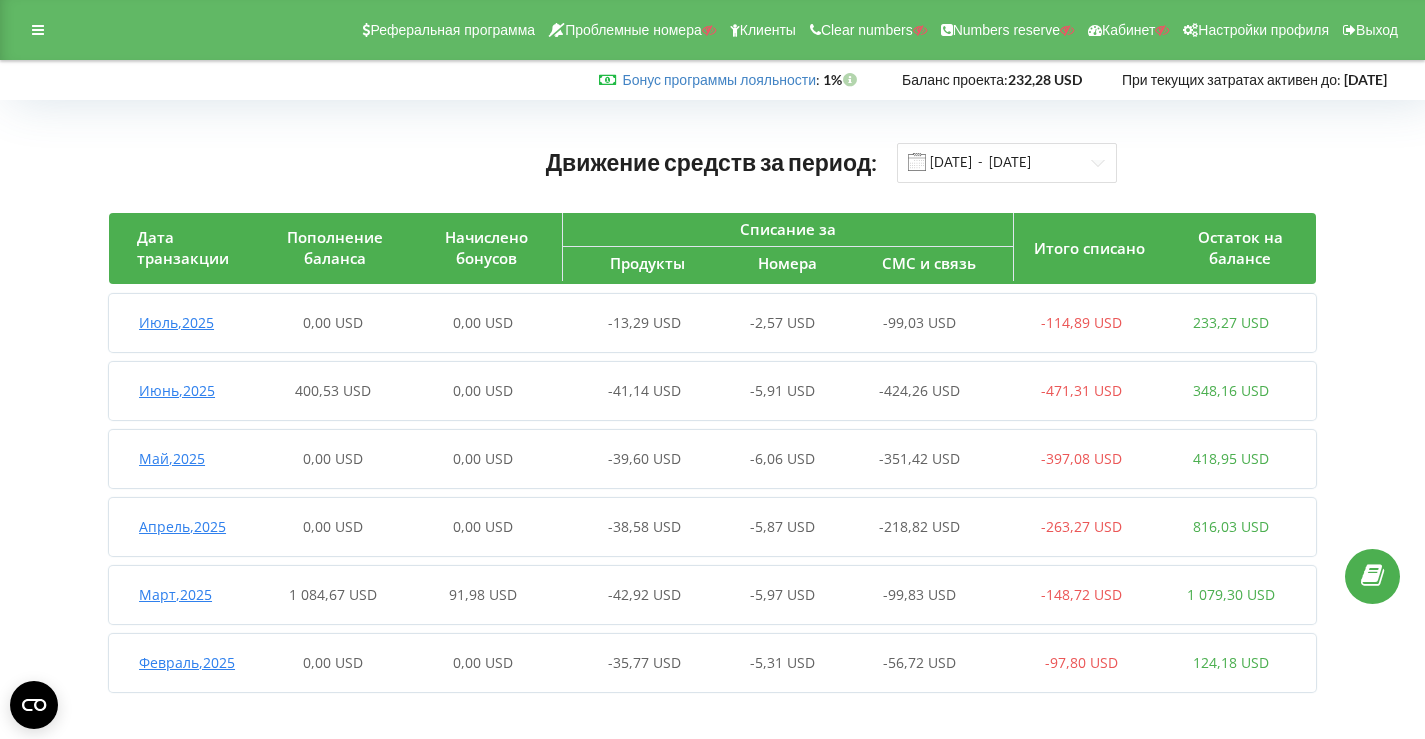 click on "0,00 USD" at bounding box center (483, 323) 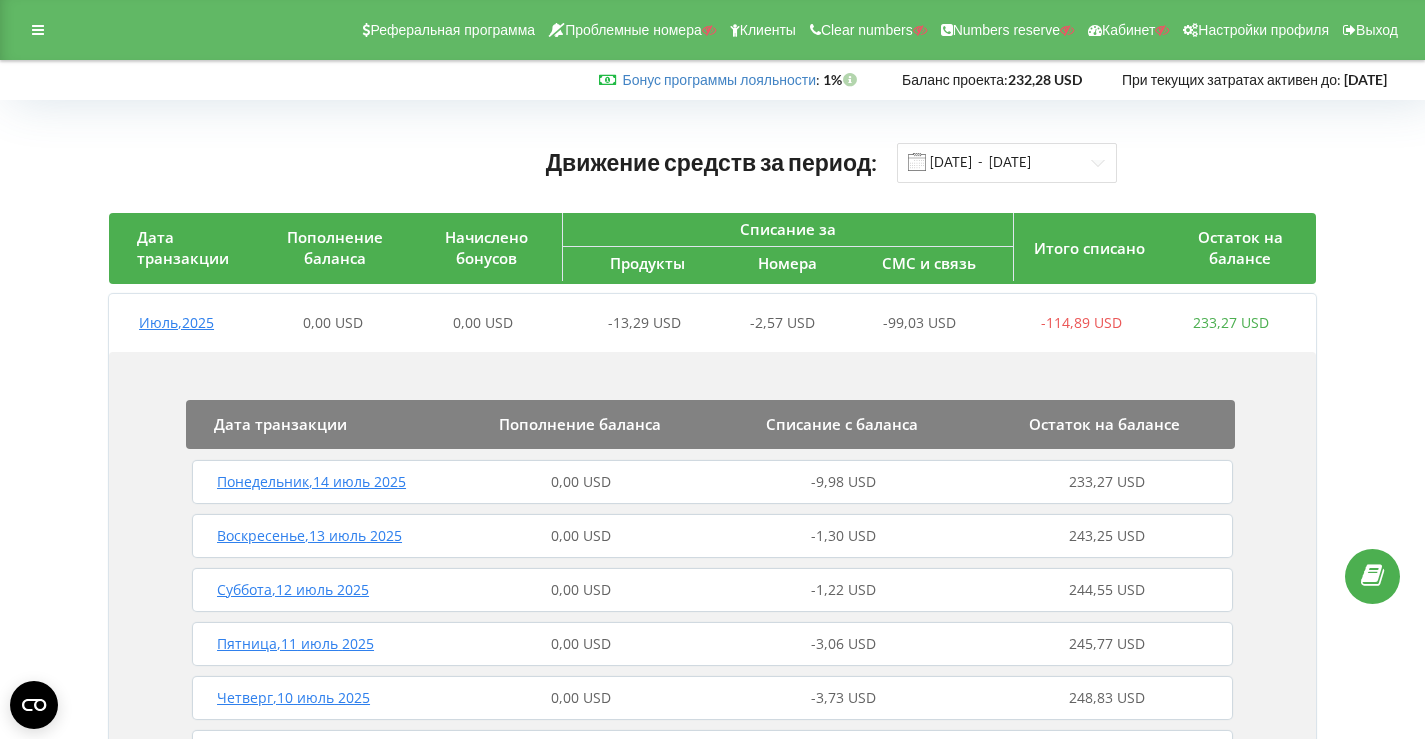 click on "0,00 USD" at bounding box center (581, 482) 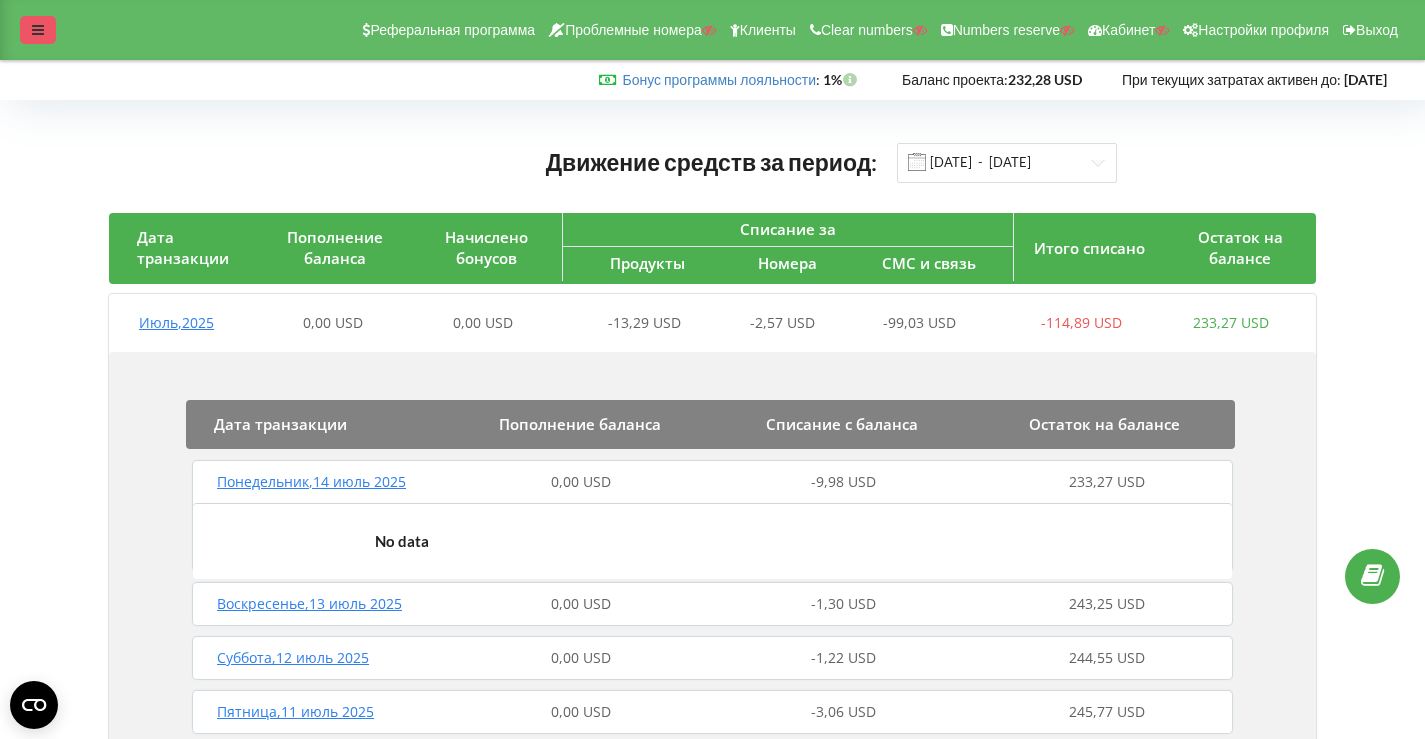 click at bounding box center (38, 30) 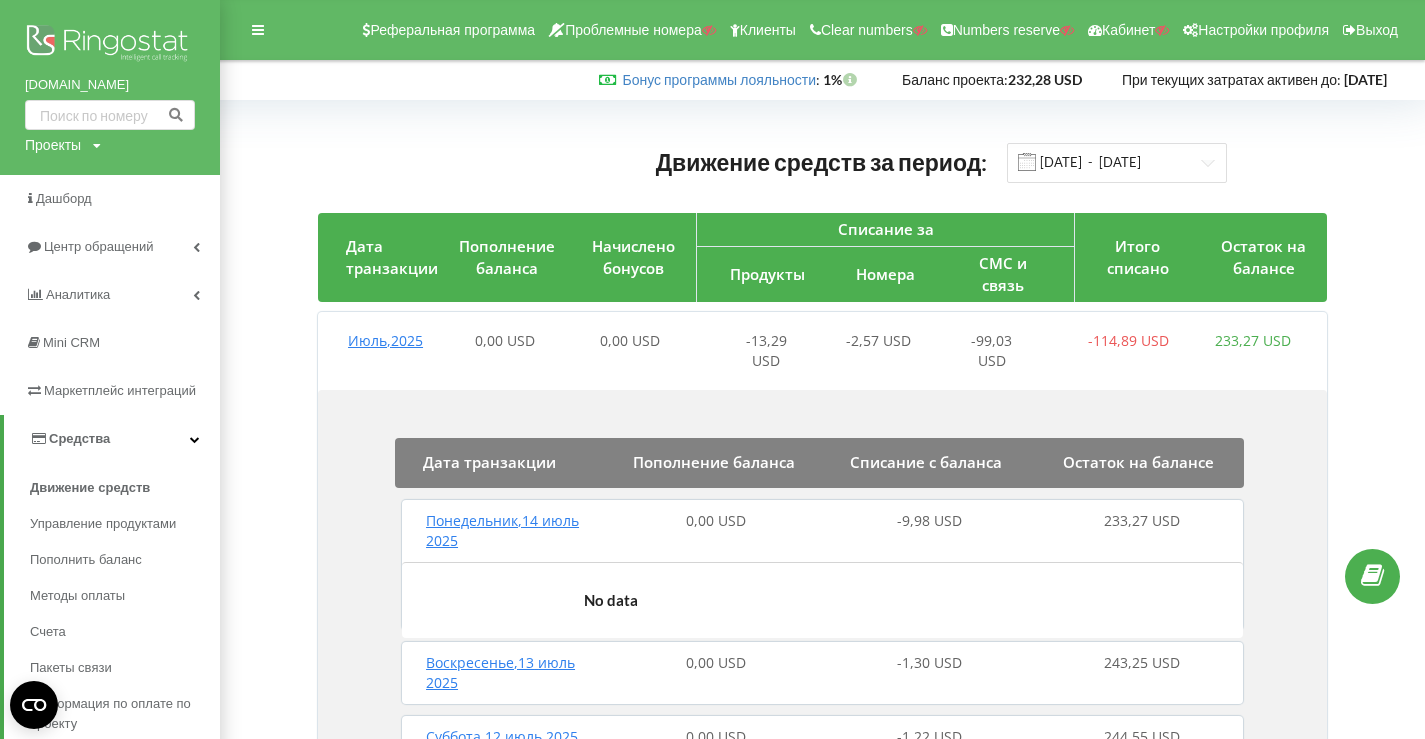 click at bounding box center [110, 45] 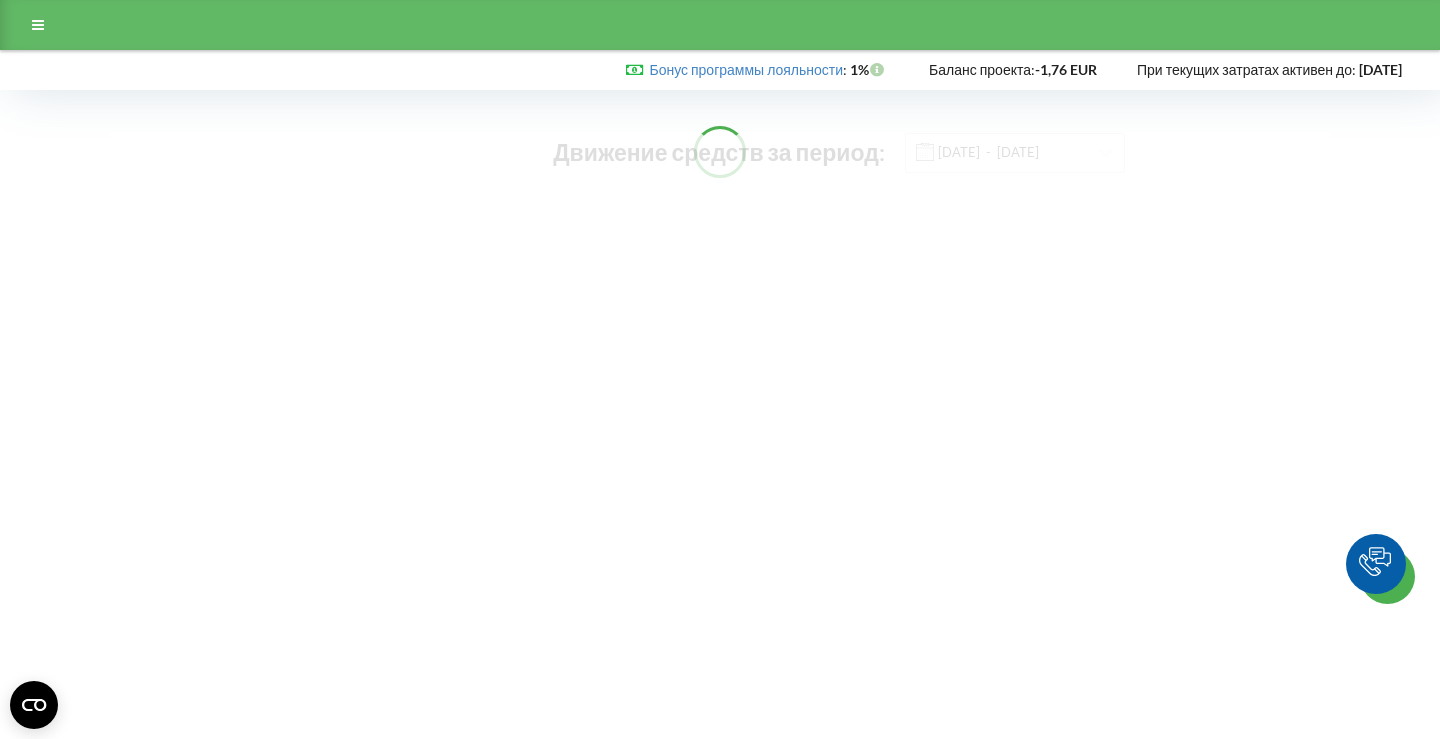 scroll, scrollTop: 0, scrollLeft: 0, axis: both 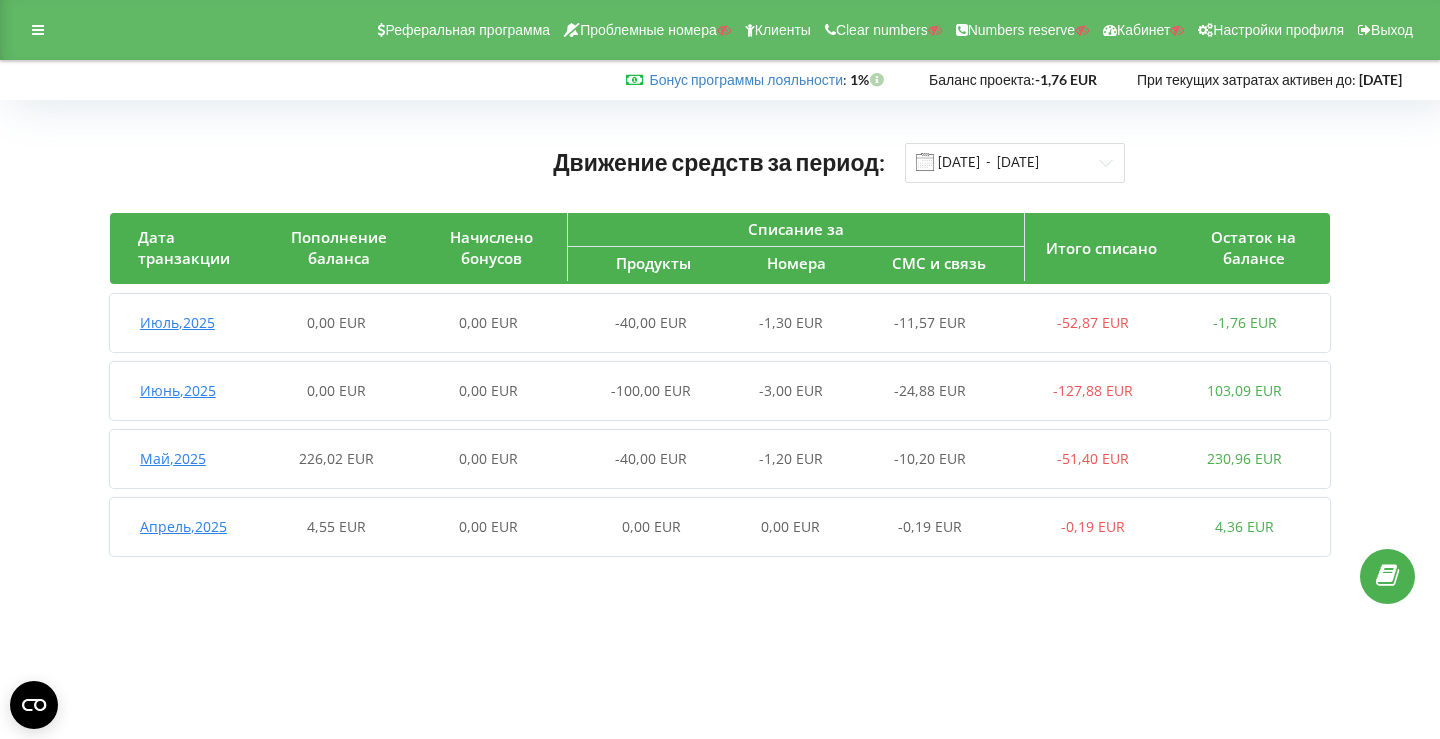 click on "0,00 EUR" at bounding box center (488, 458) 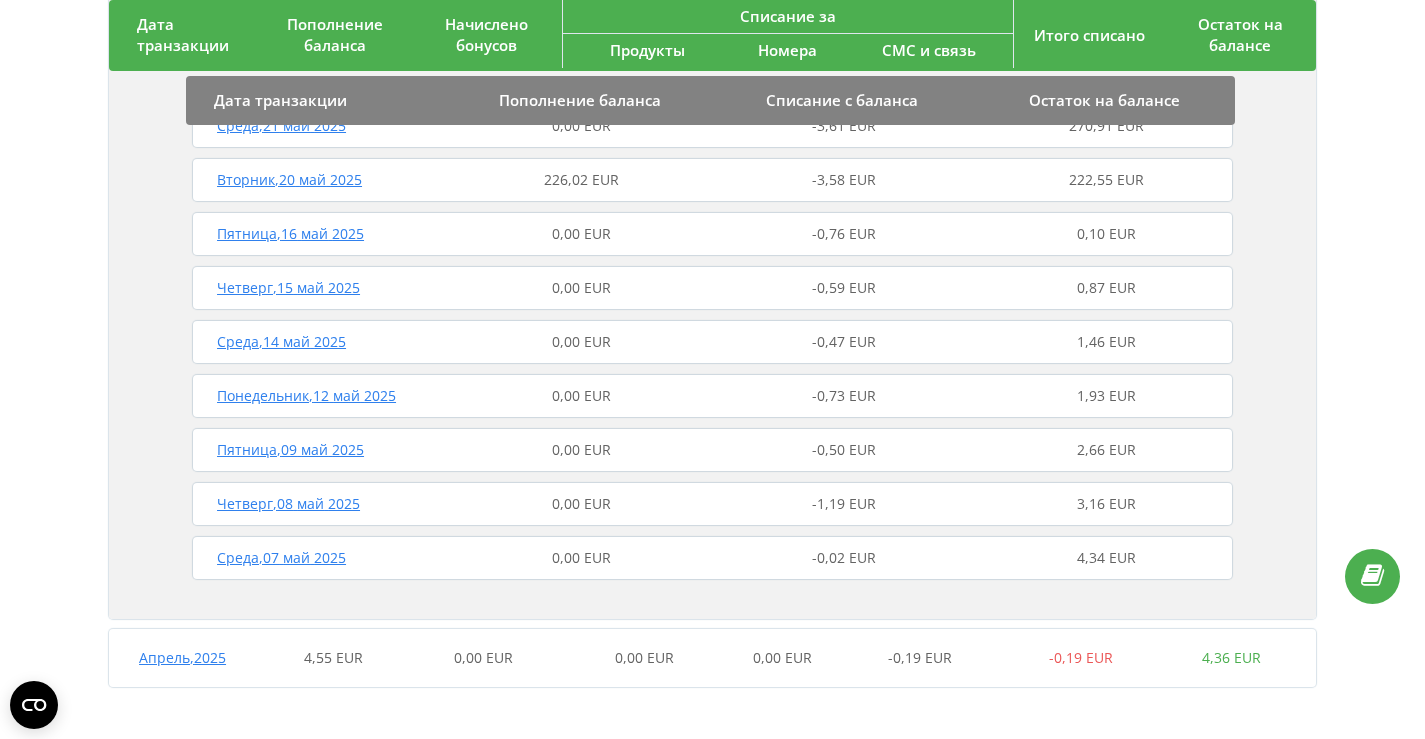 scroll, scrollTop: 1030, scrollLeft: 0, axis: vertical 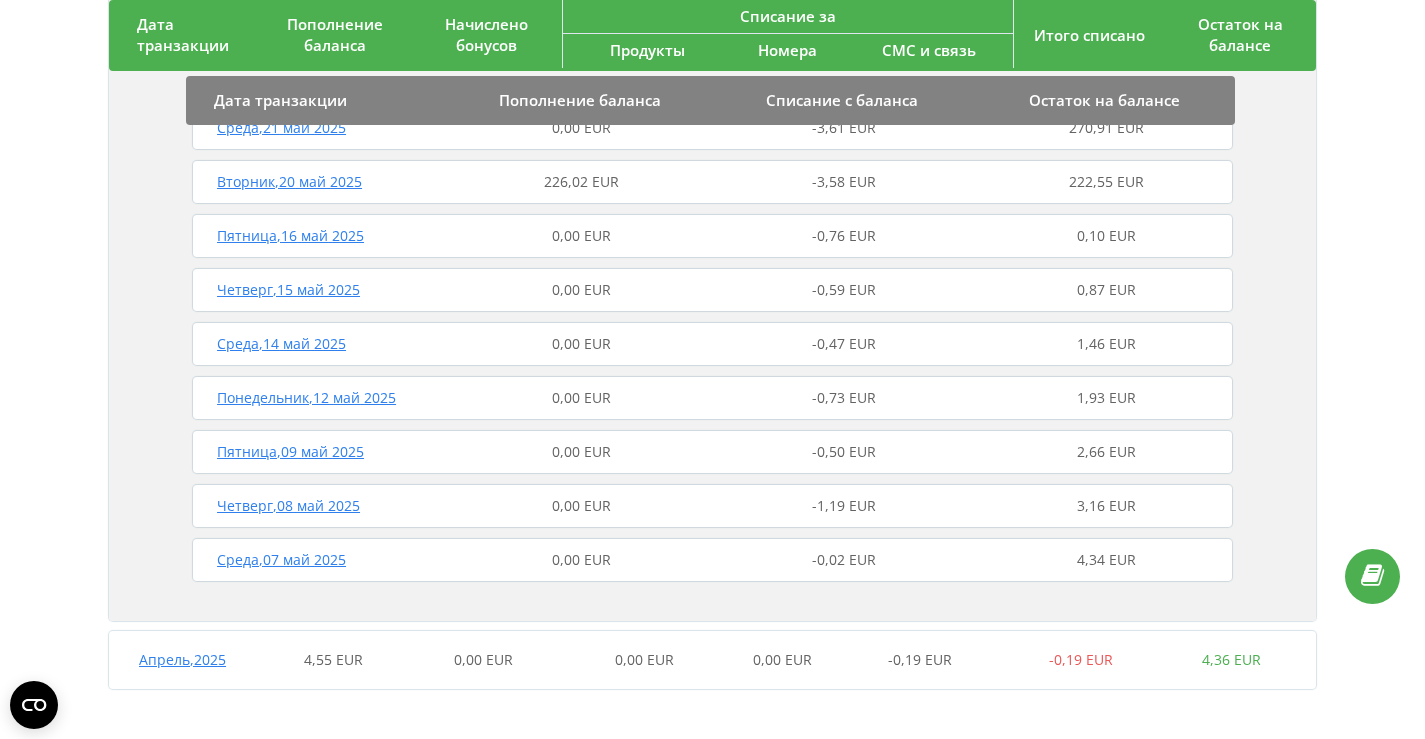 click on "226,02 EUR" at bounding box center (581, 181) 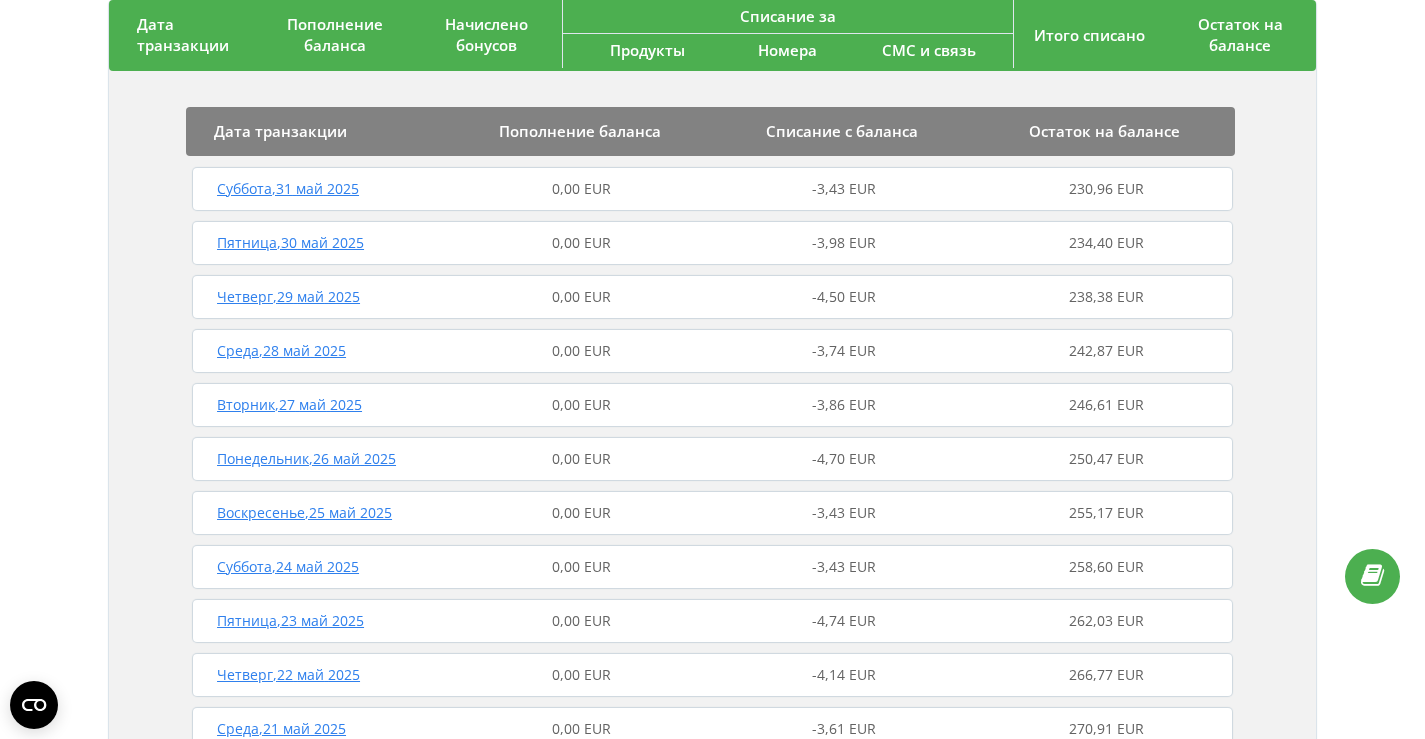 scroll, scrollTop: 0, scrollLeft: 0, axis: both 